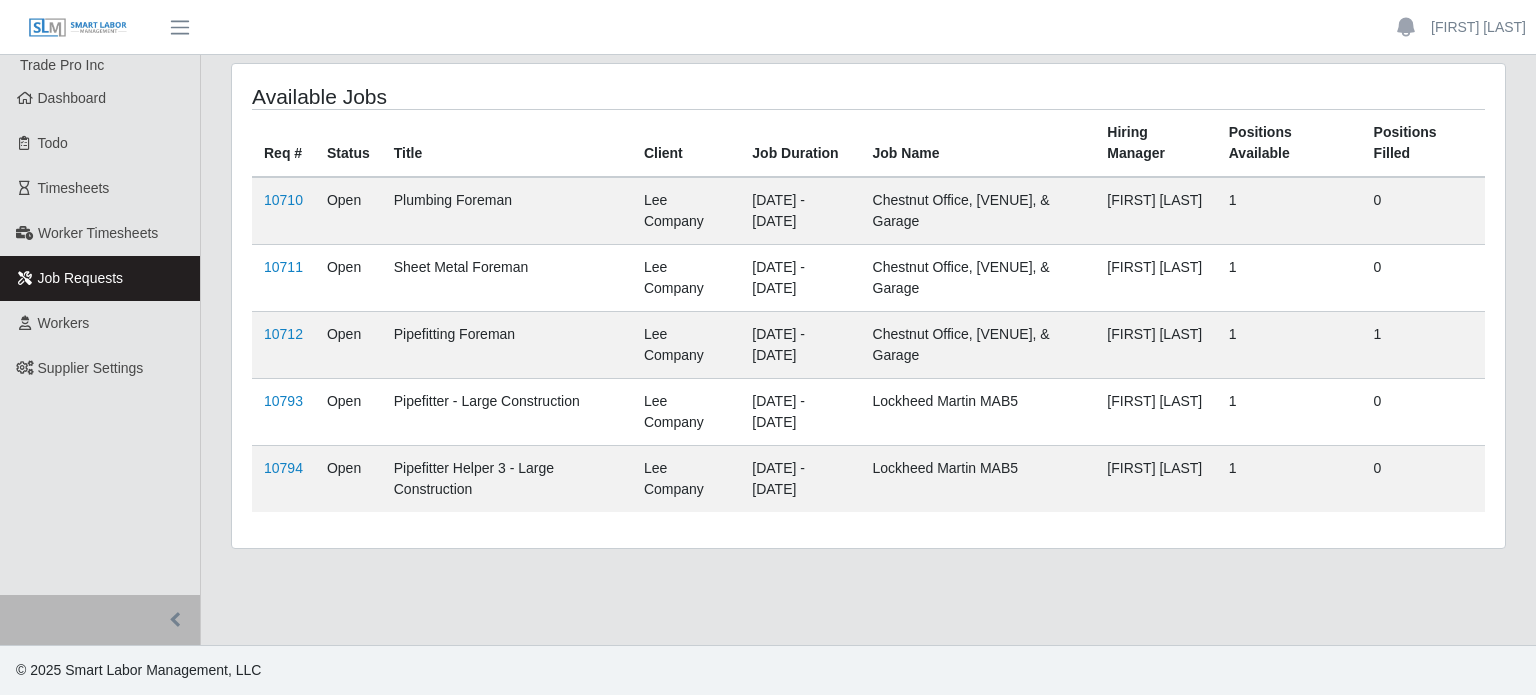 scroll, scrollTop: 0, scrollLeft: 0, axis: both 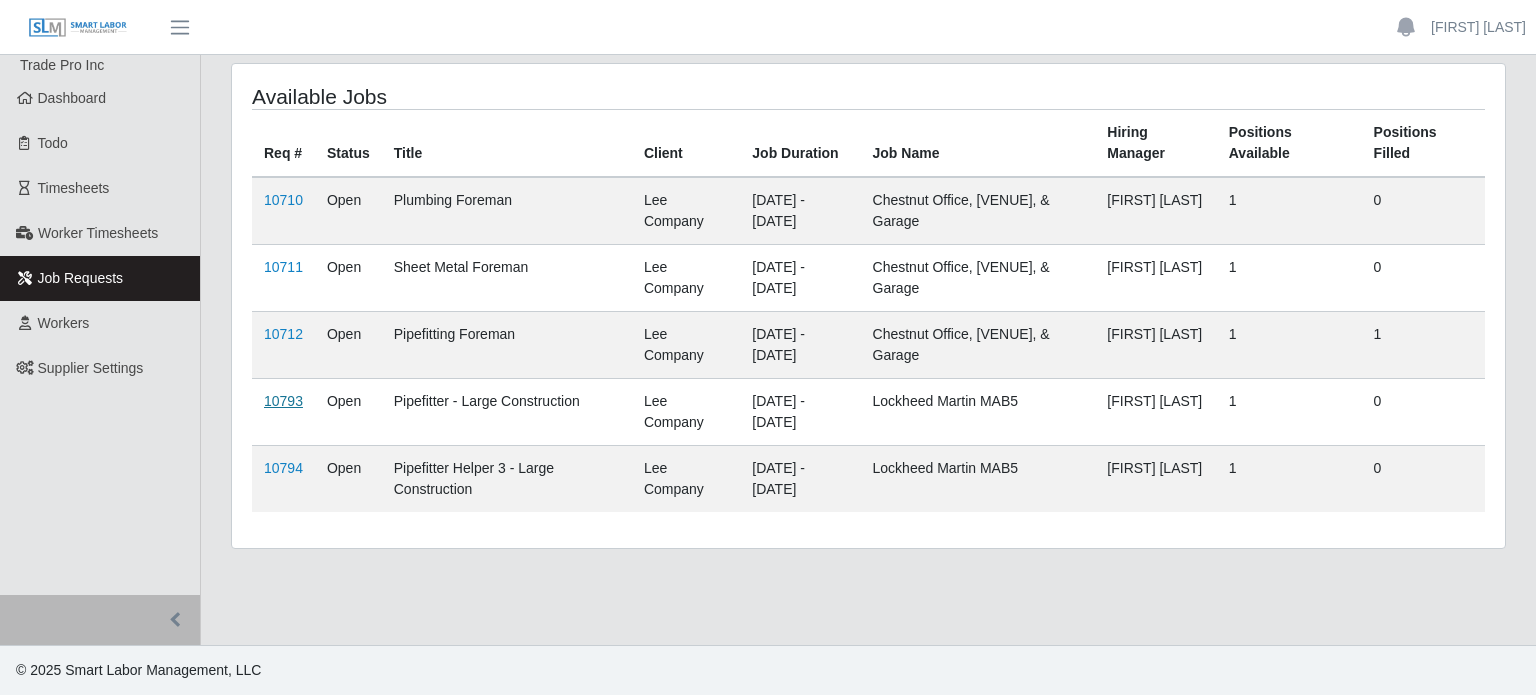 click on "10793" at bounding box center [283, 401] 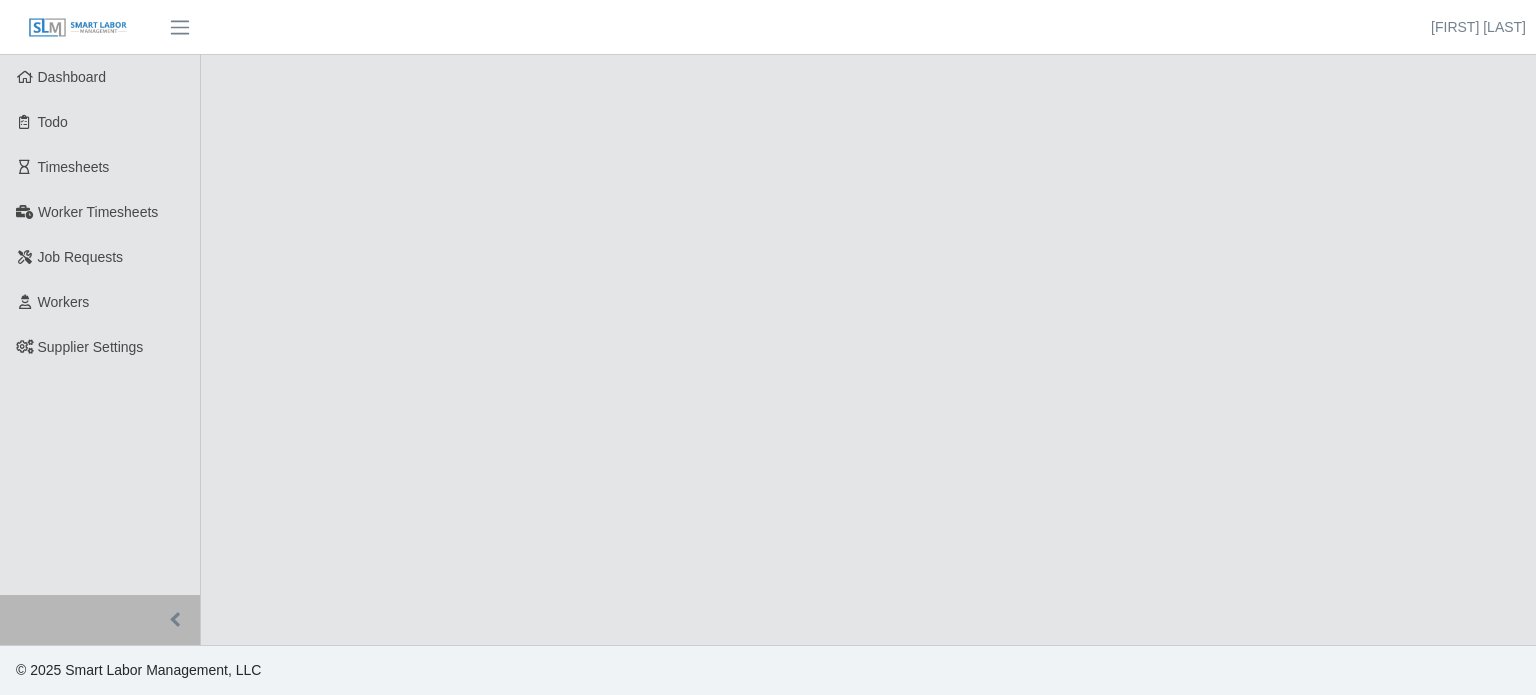 scroll, scrollTop: 0, scrollLeft: 0, axis: both 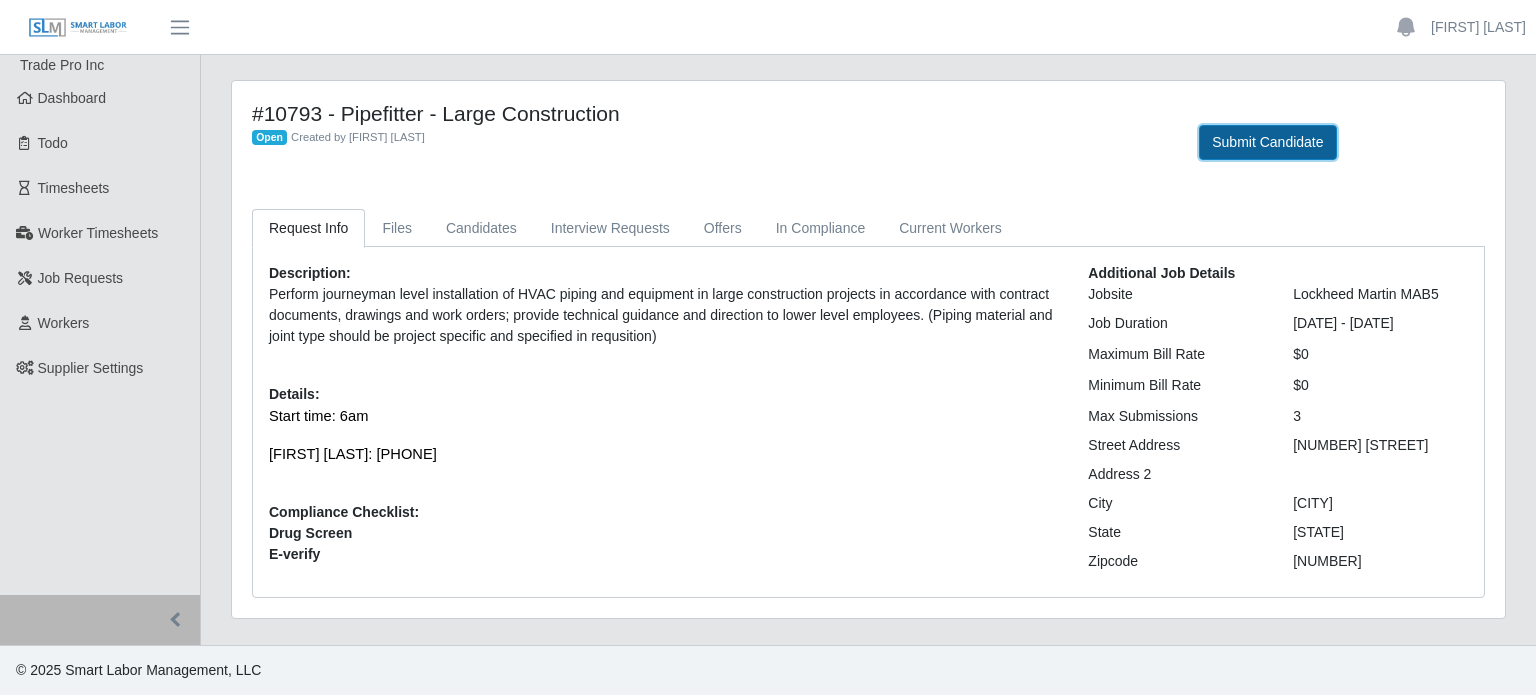 click on "Submit Candidate" at bounding box center [1267, 142] 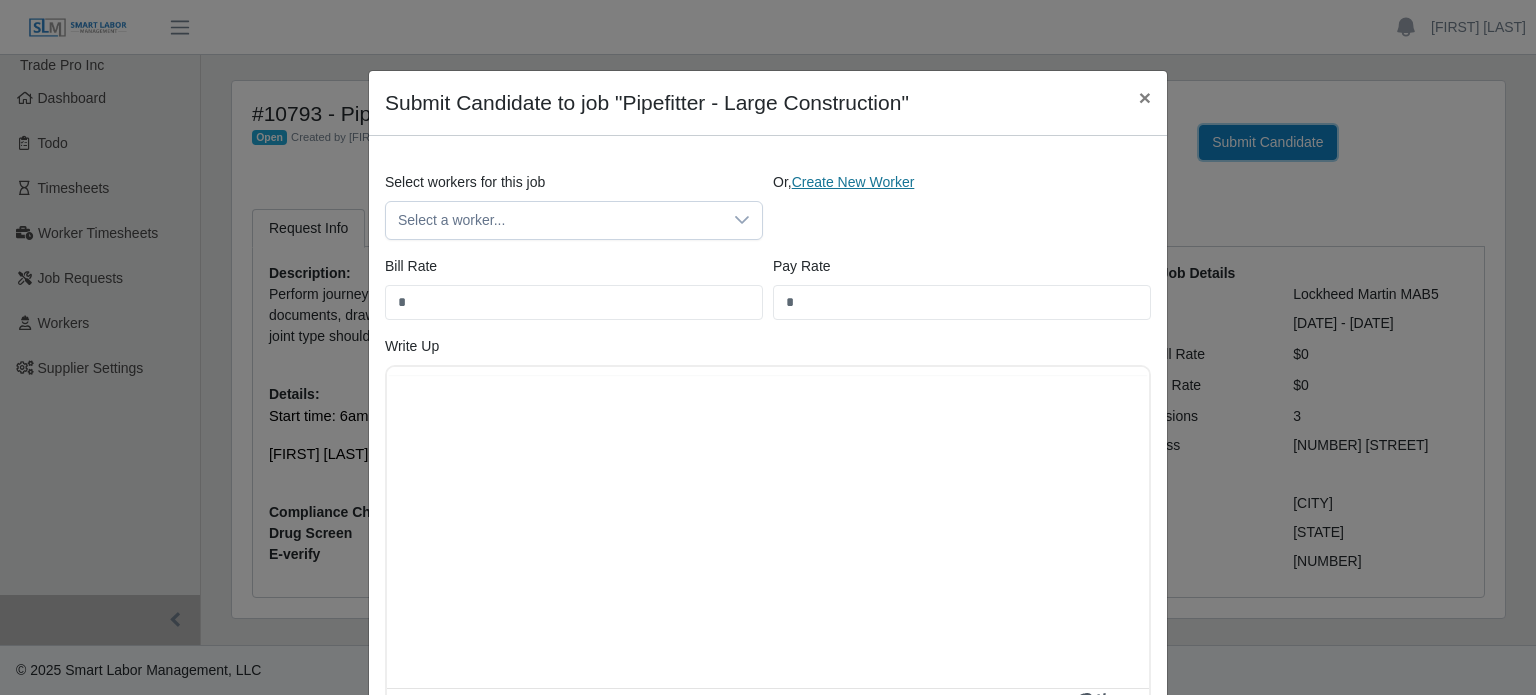 scroll, scrollTop: 0, scrollLeft: 0, axis: both 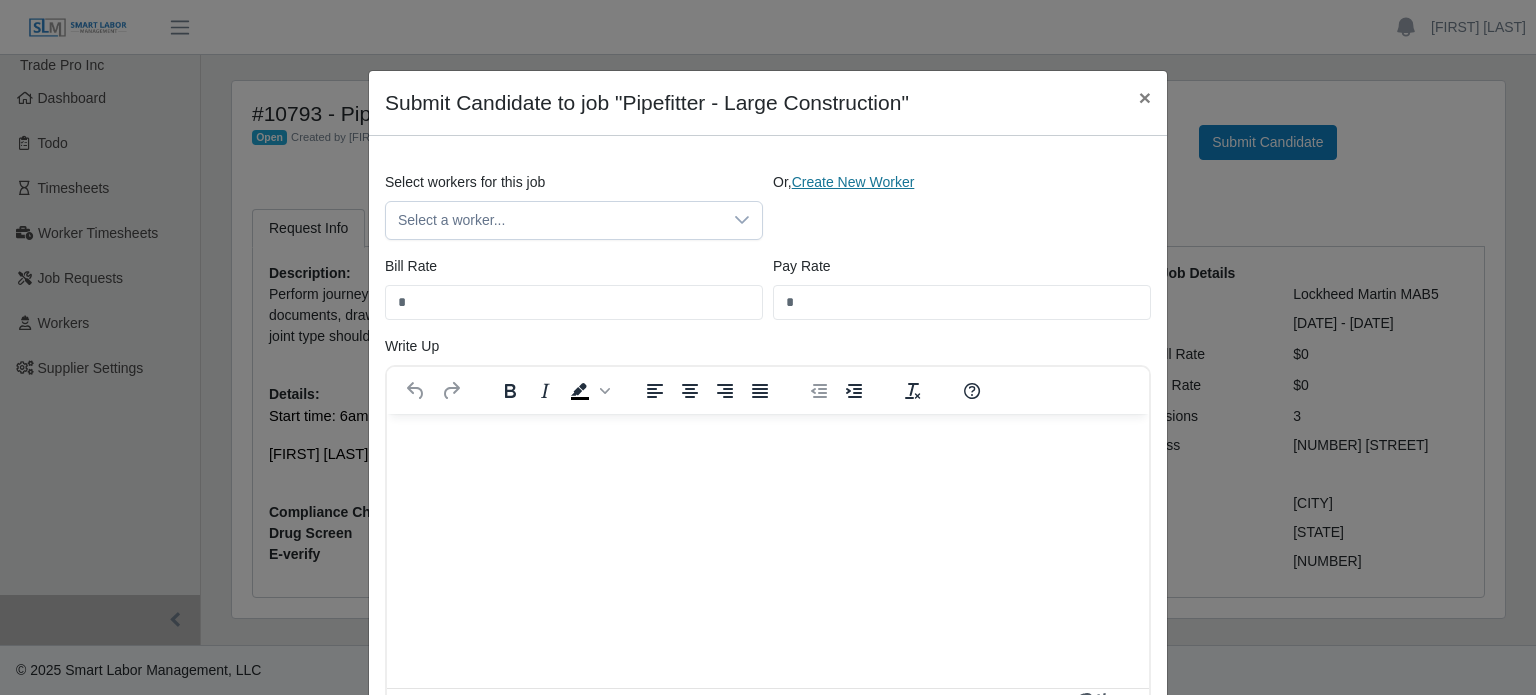 click on "Create New Worker" at bounding box center [853, 182] 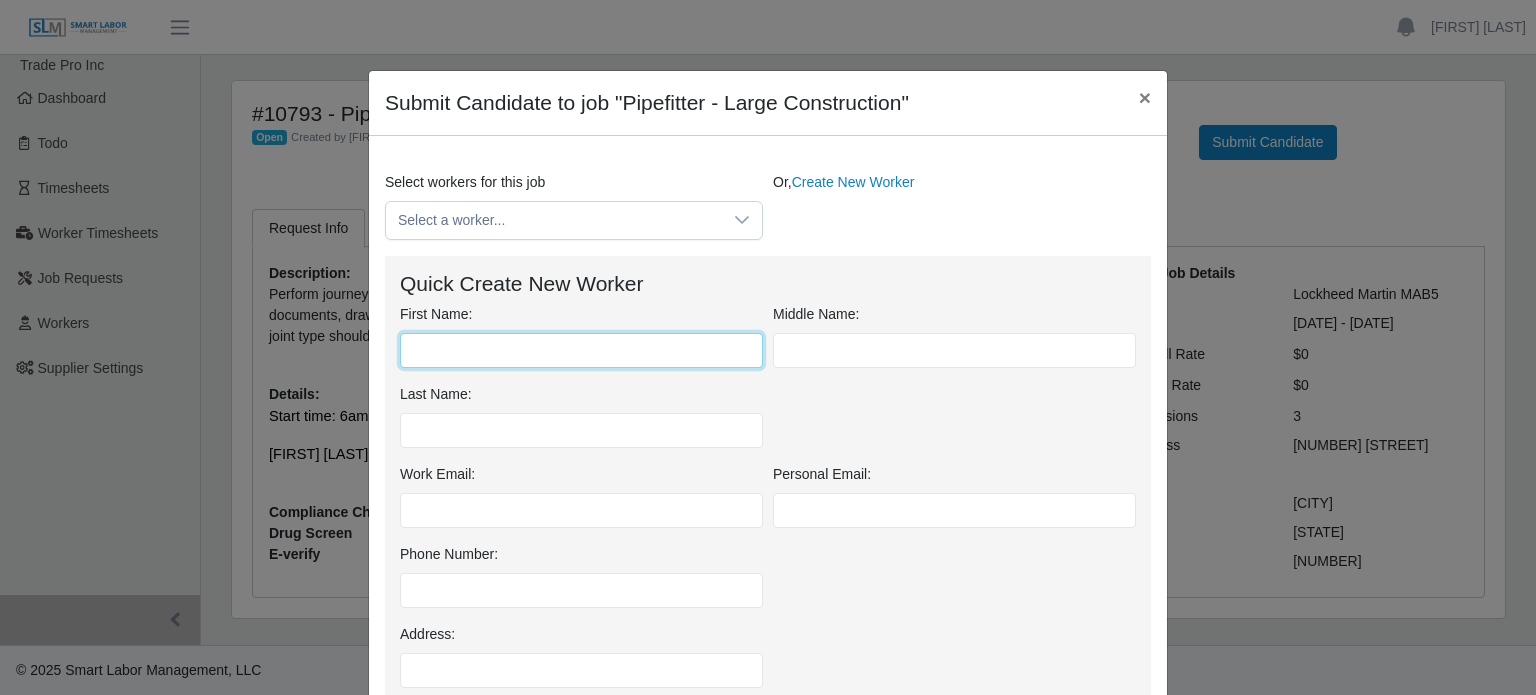 click on "First Name:" at bounding box center [581, 350] 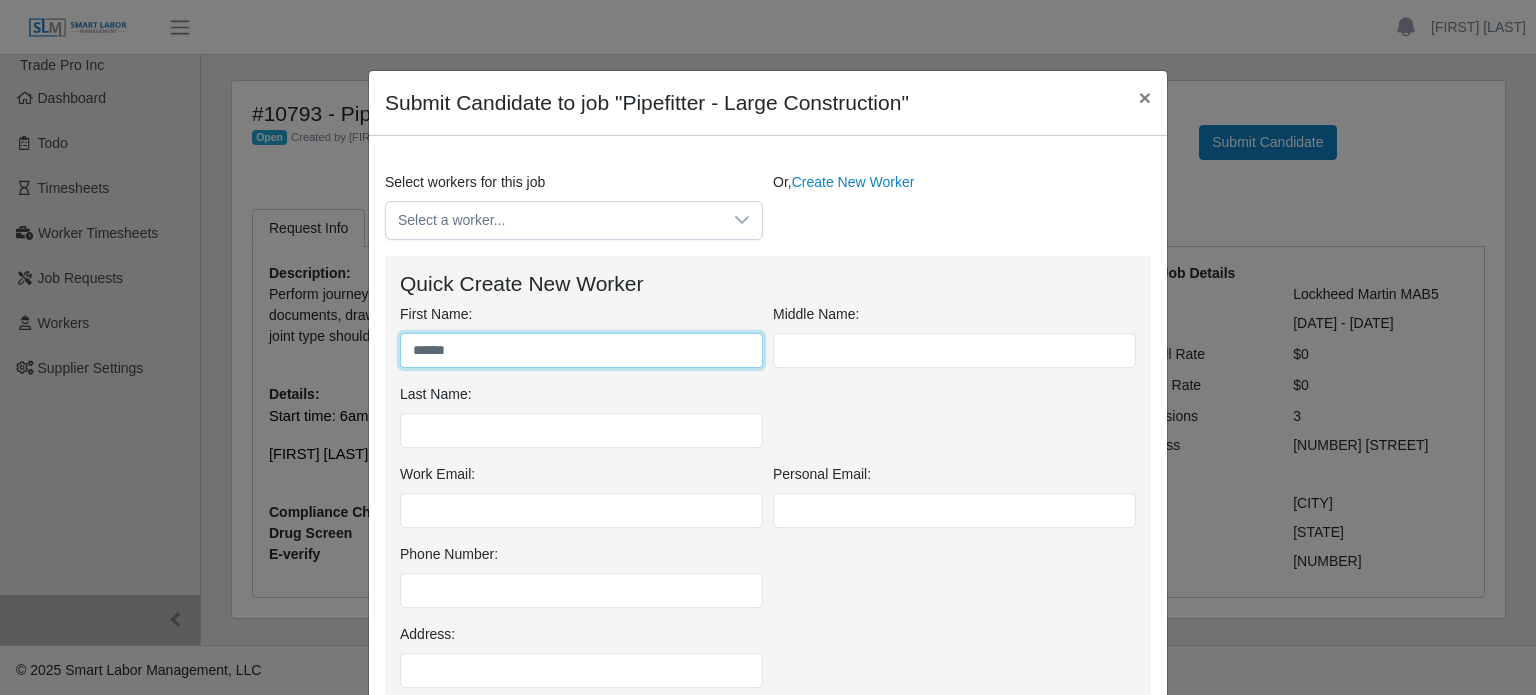 type on "******" 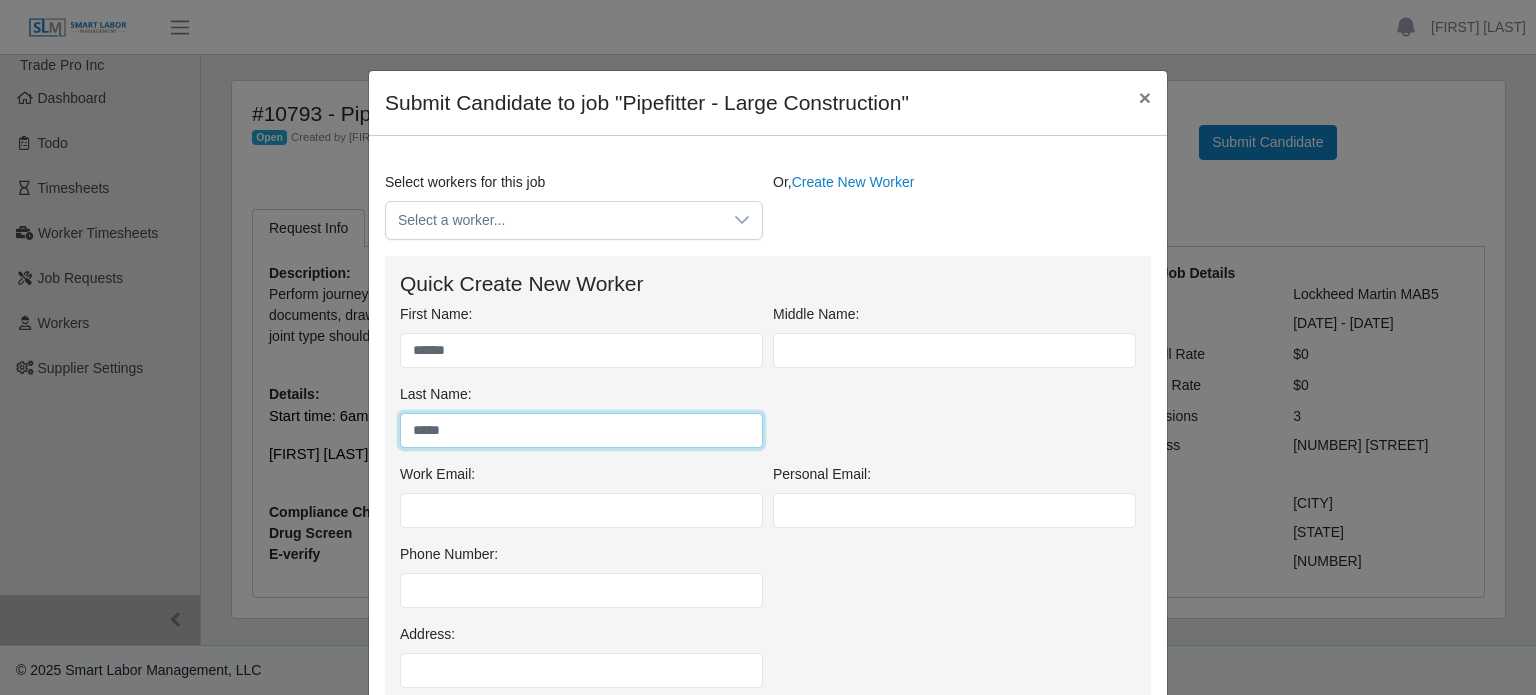 type on "*****" 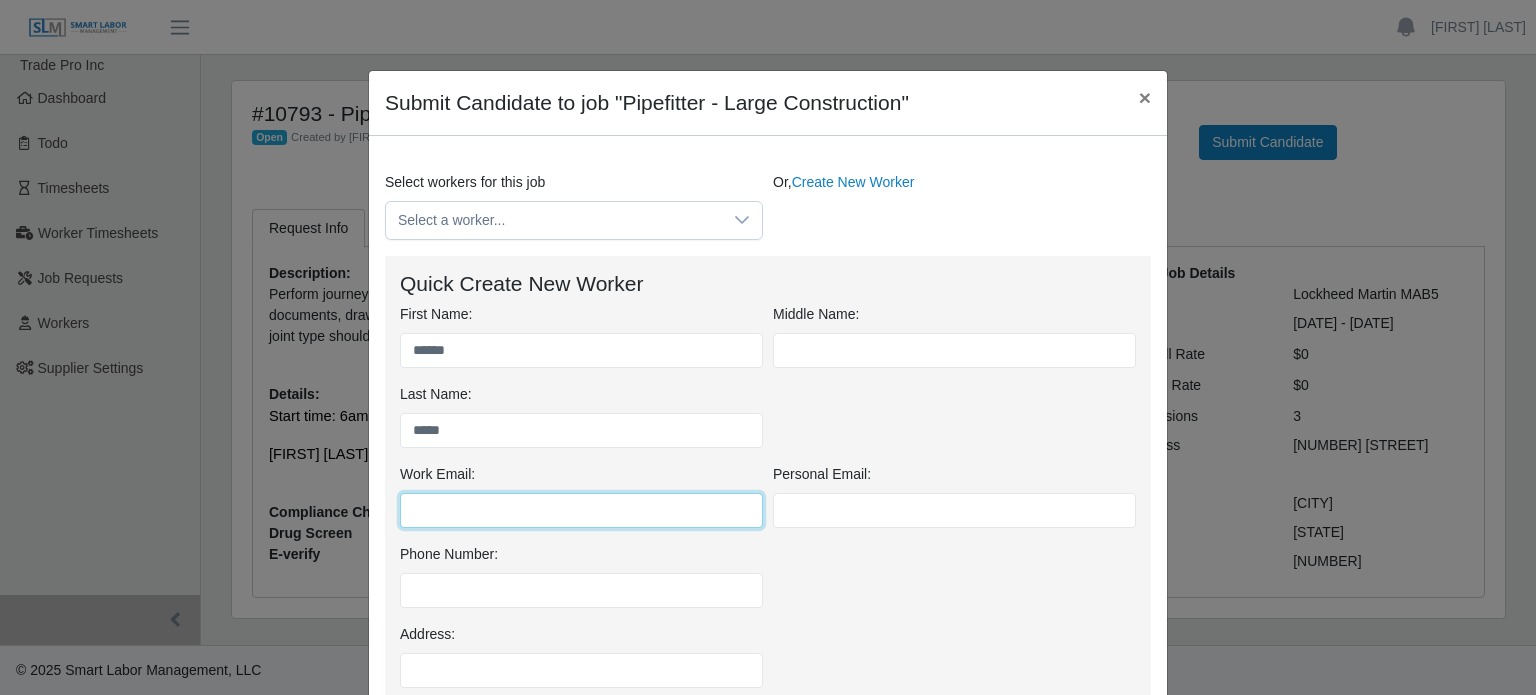 click on "Work Email:" at bounding box center (581, 510) 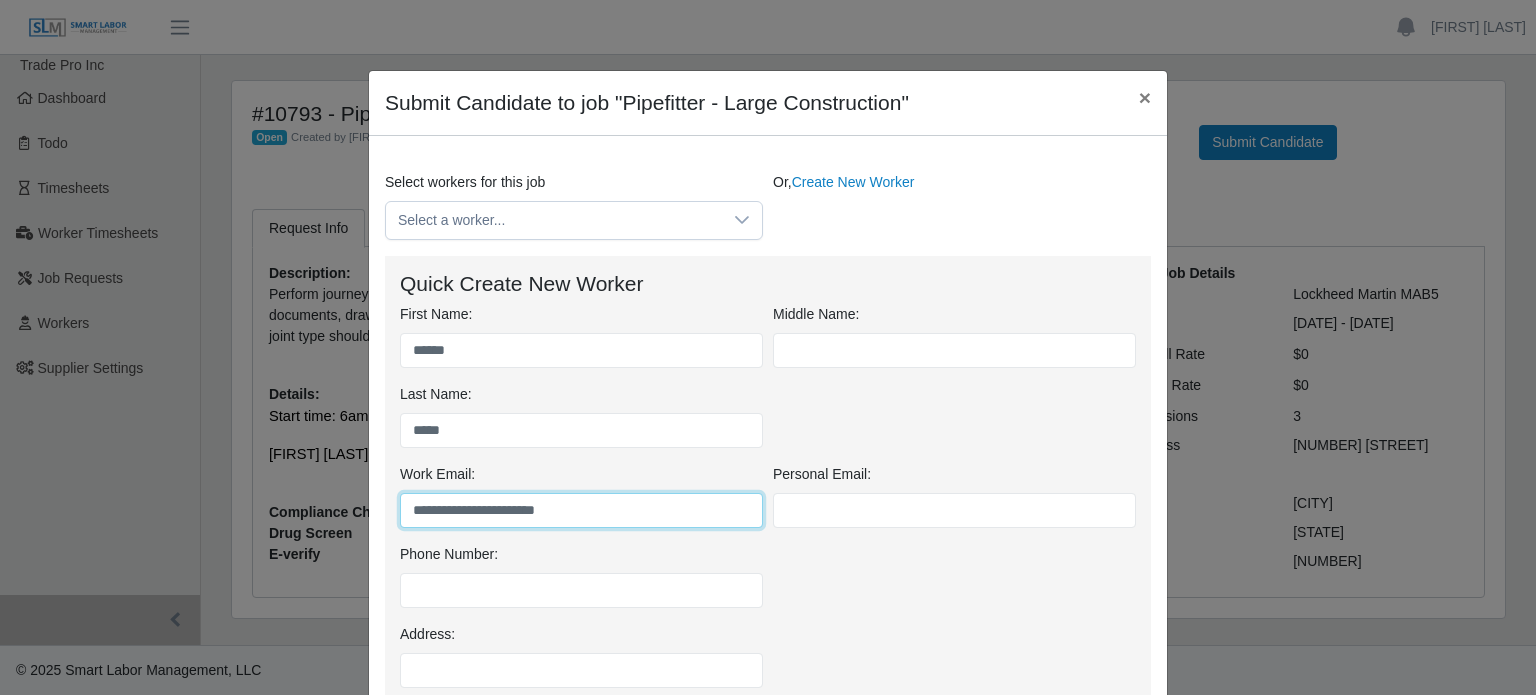drag, startPoint x: 590, startPoint y: 511, endPoint x: 386, endPoint y: 507, distance: 204.03922 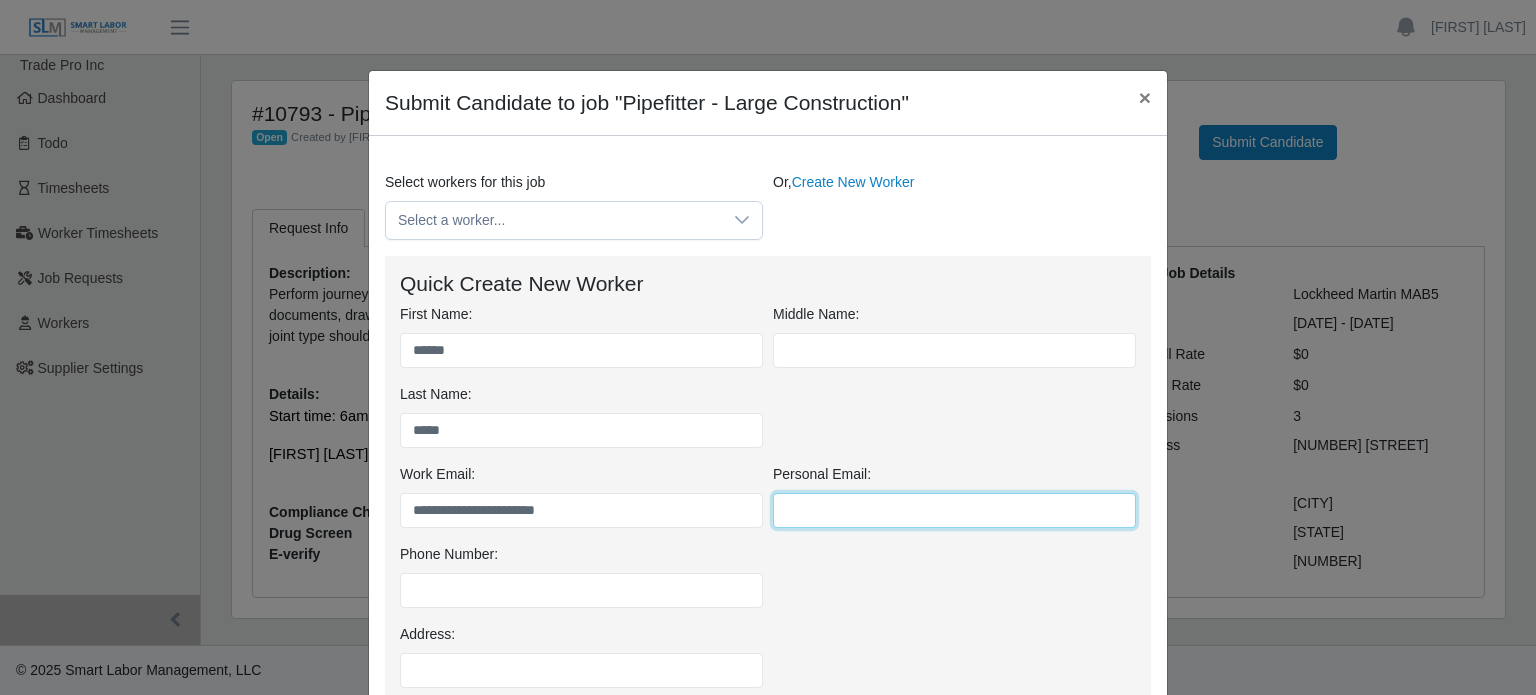 click on "Personal Email:" at bounding box center (954, 510) 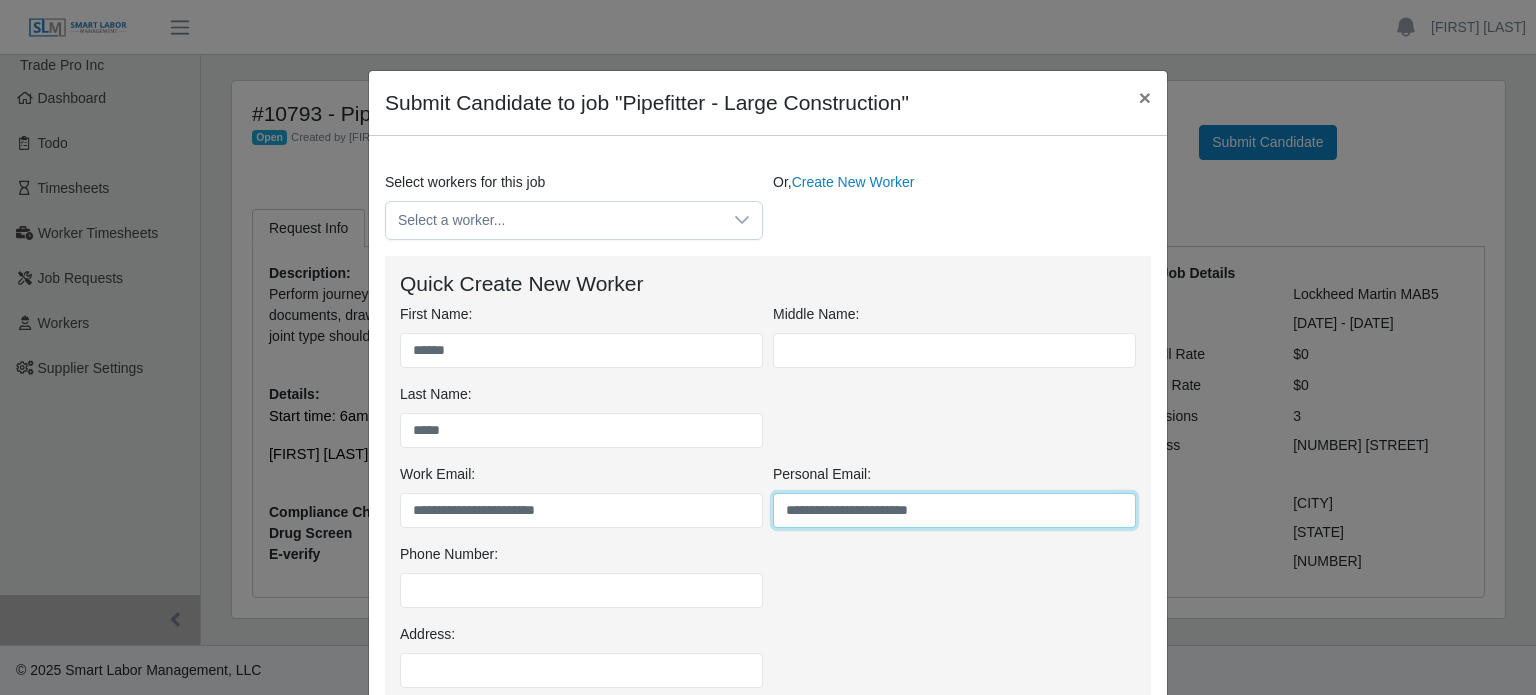 type on "**********" 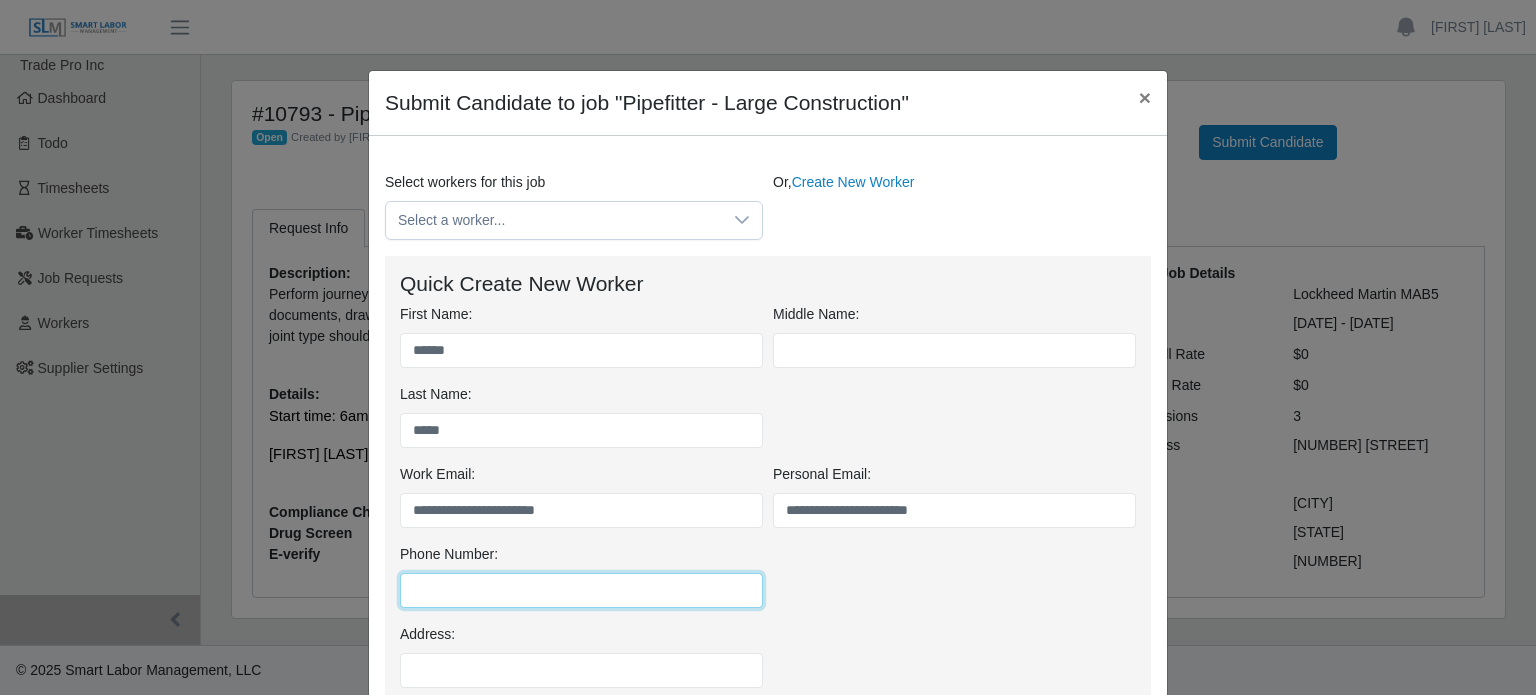 click on "Phone Number:" at bounding box center (581, 590) 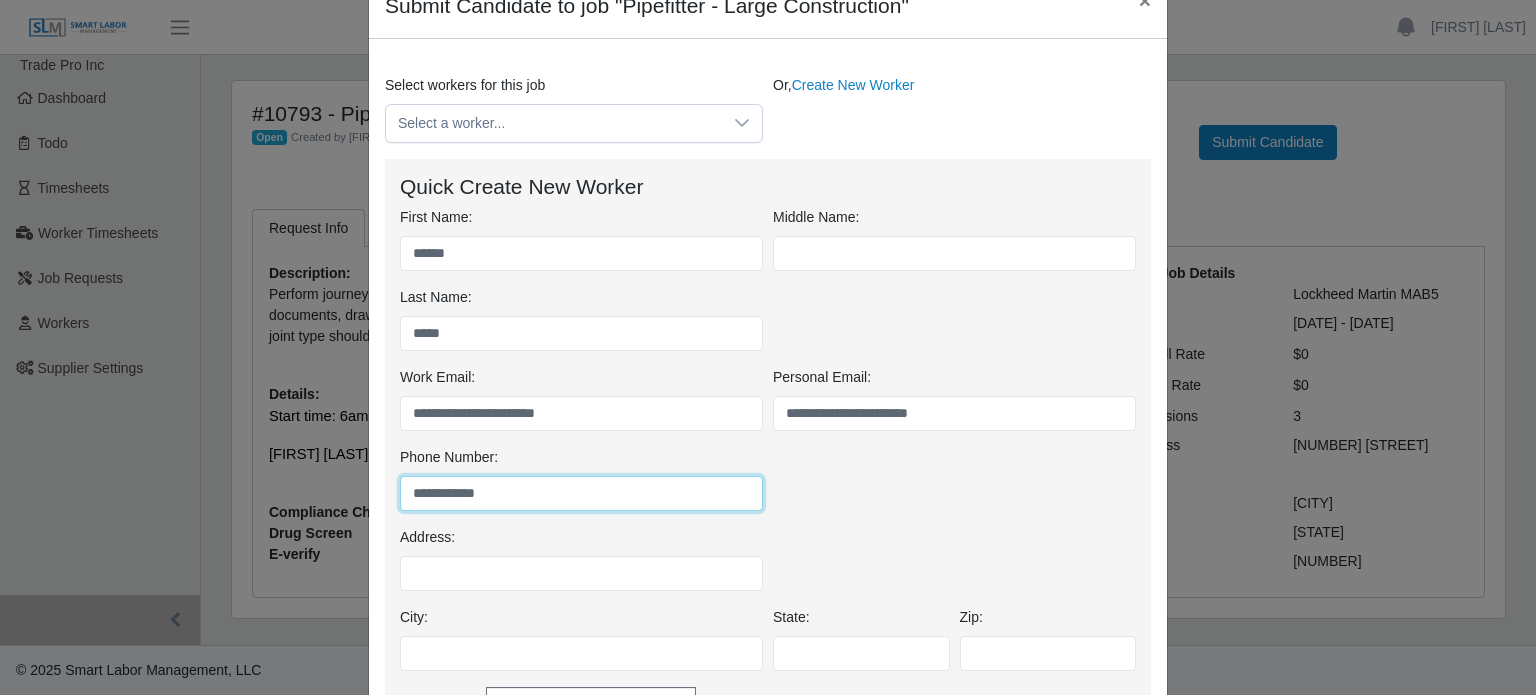 scroll, scrollTop: 100, scrollLeft: 0, axis: vertical 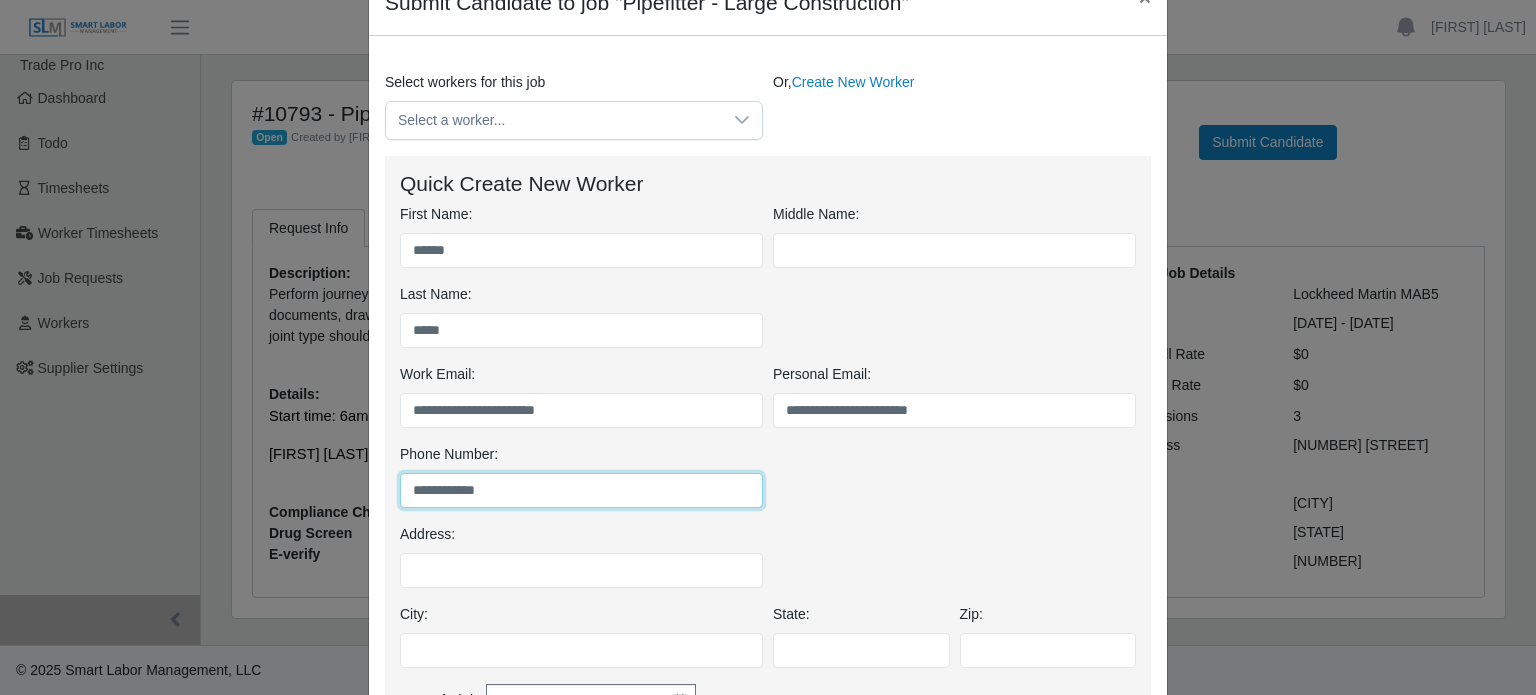 type on "**********" 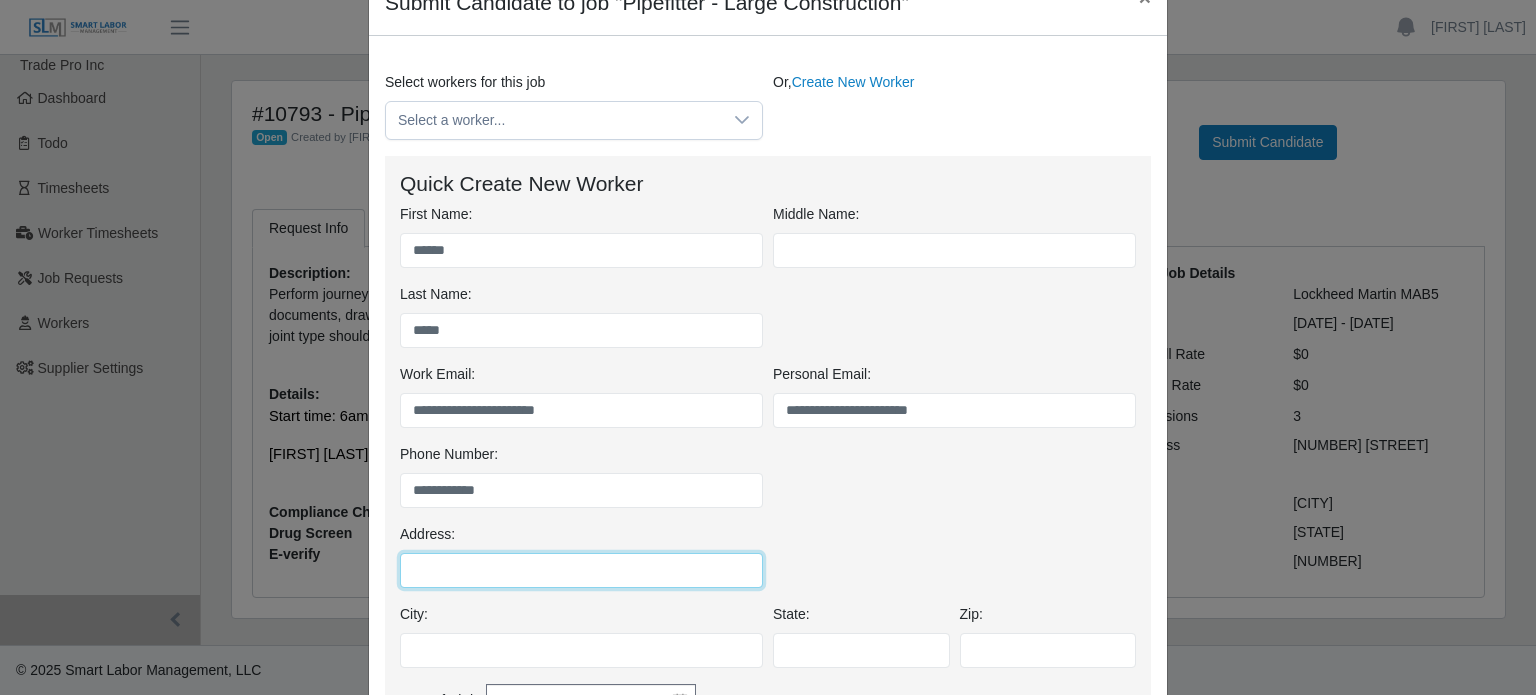 click on "Address:" at bounding box center [581, 570] 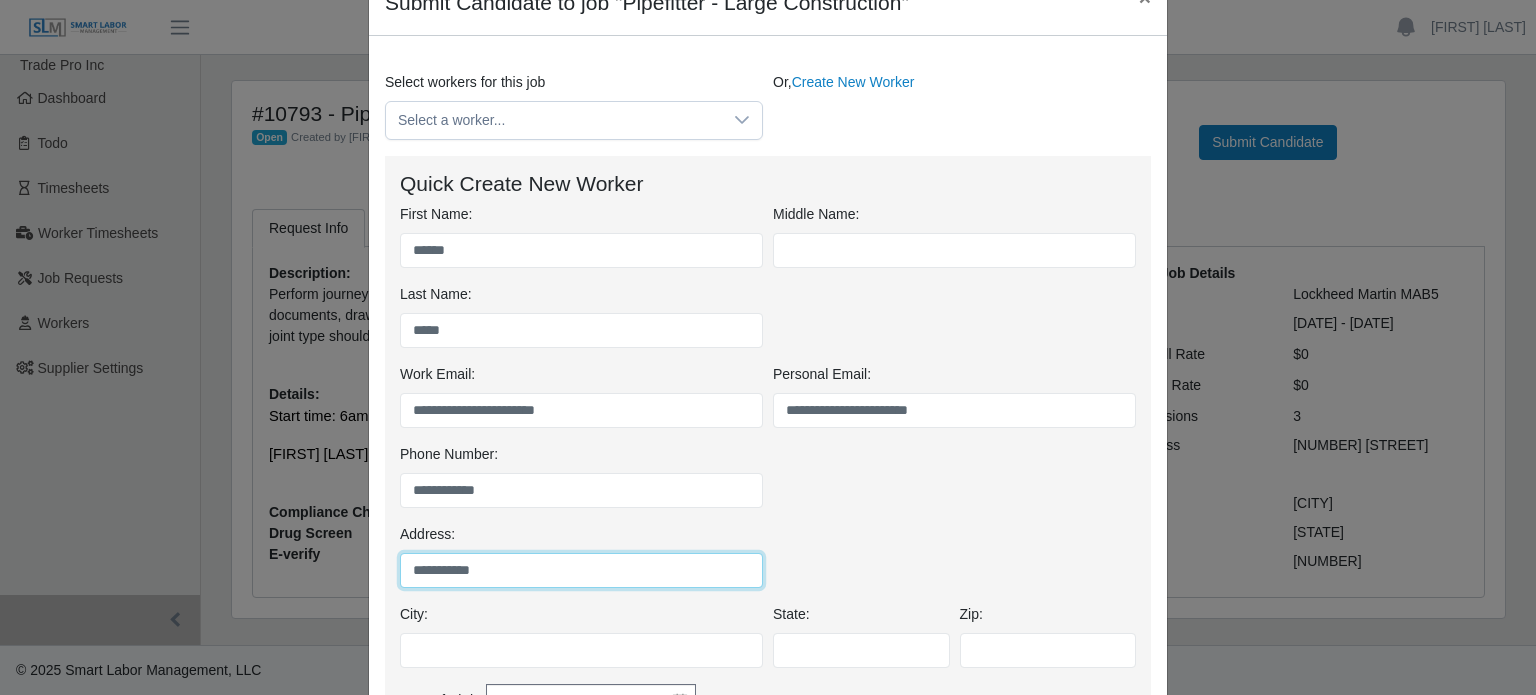 type on "**********" 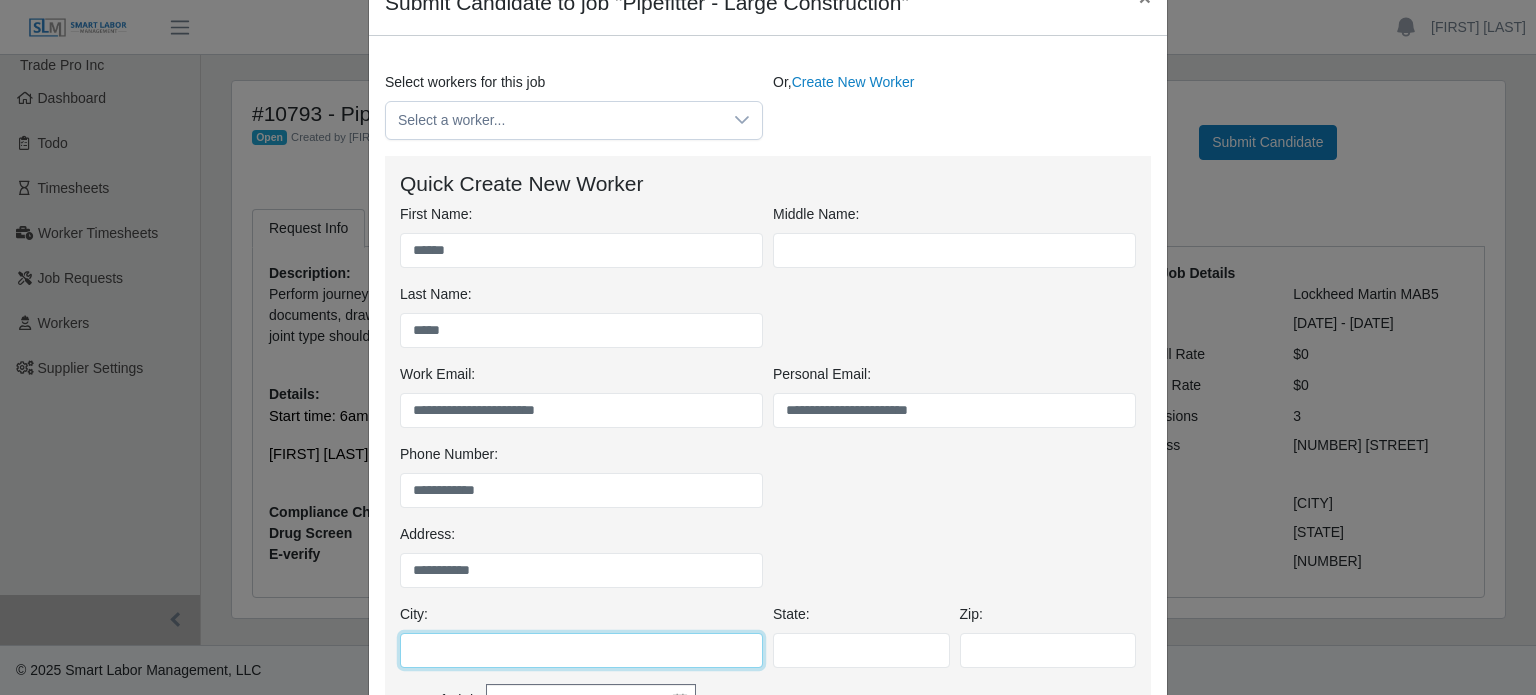 click on "City:" at bounding box center [581, 650] 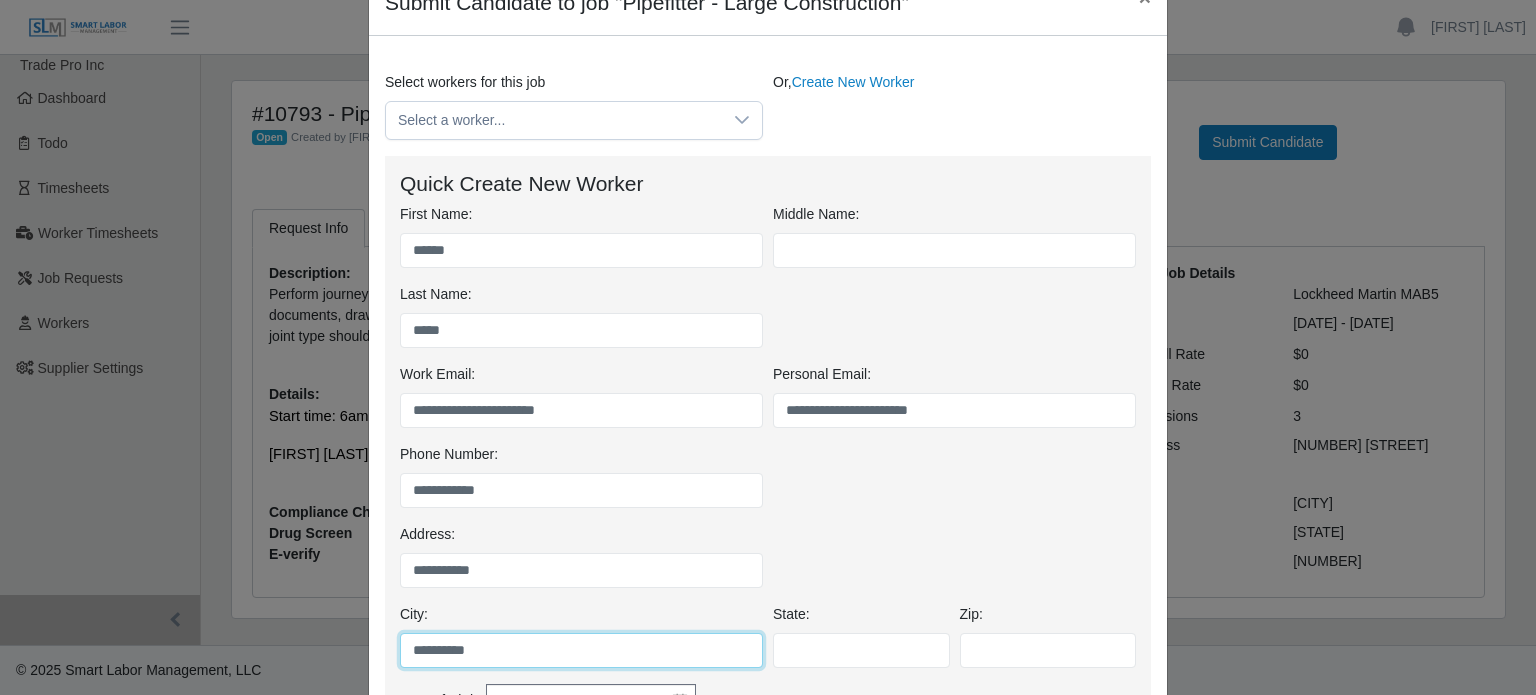 type on "**********" 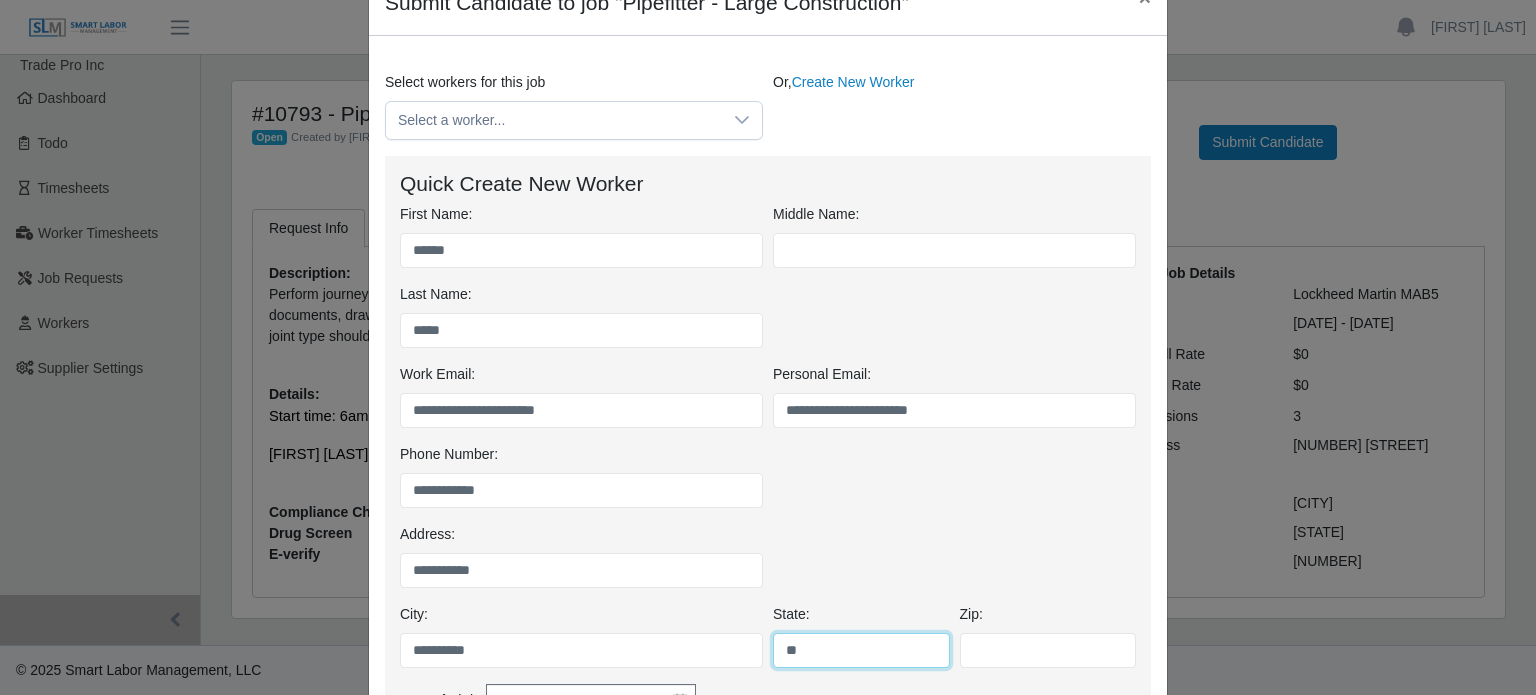 type on "**" 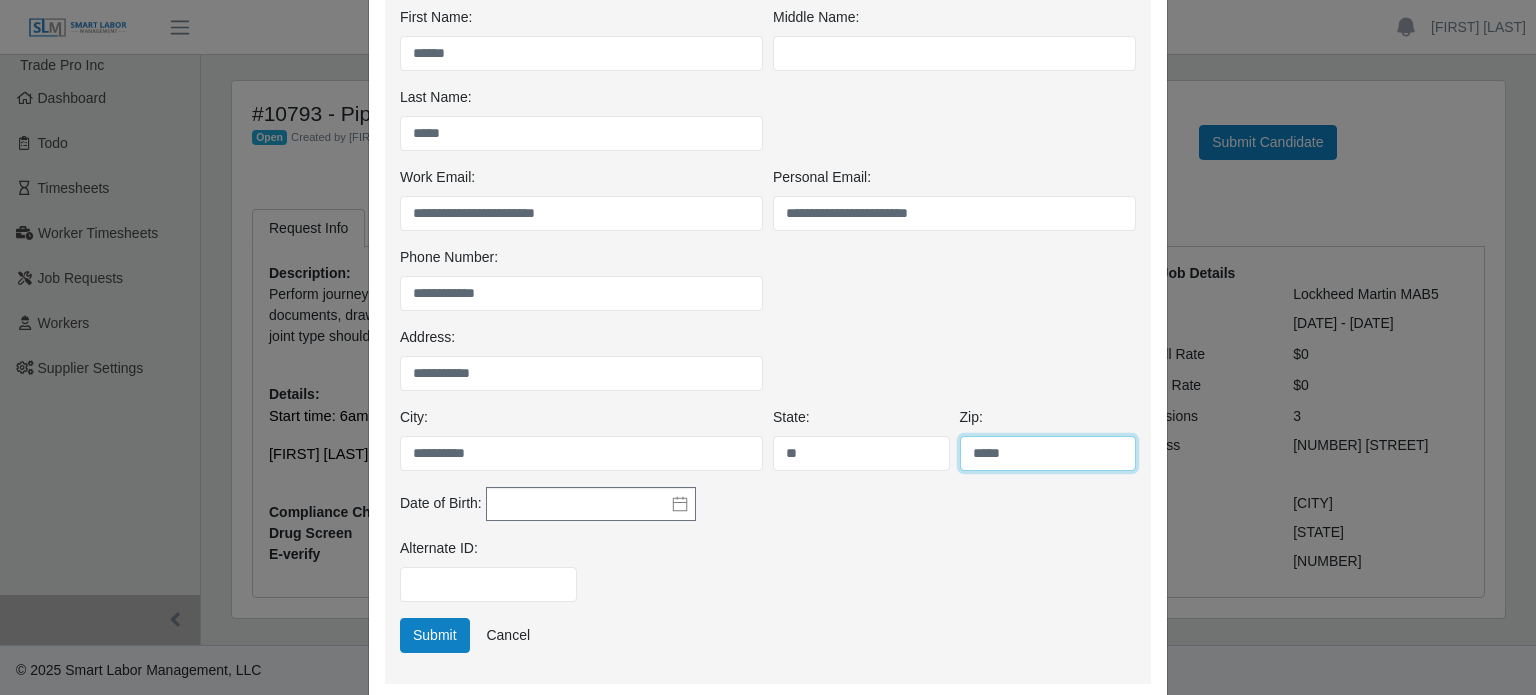 scroll, scrollTop: 300, scrollLeft: 0, axis: vertical 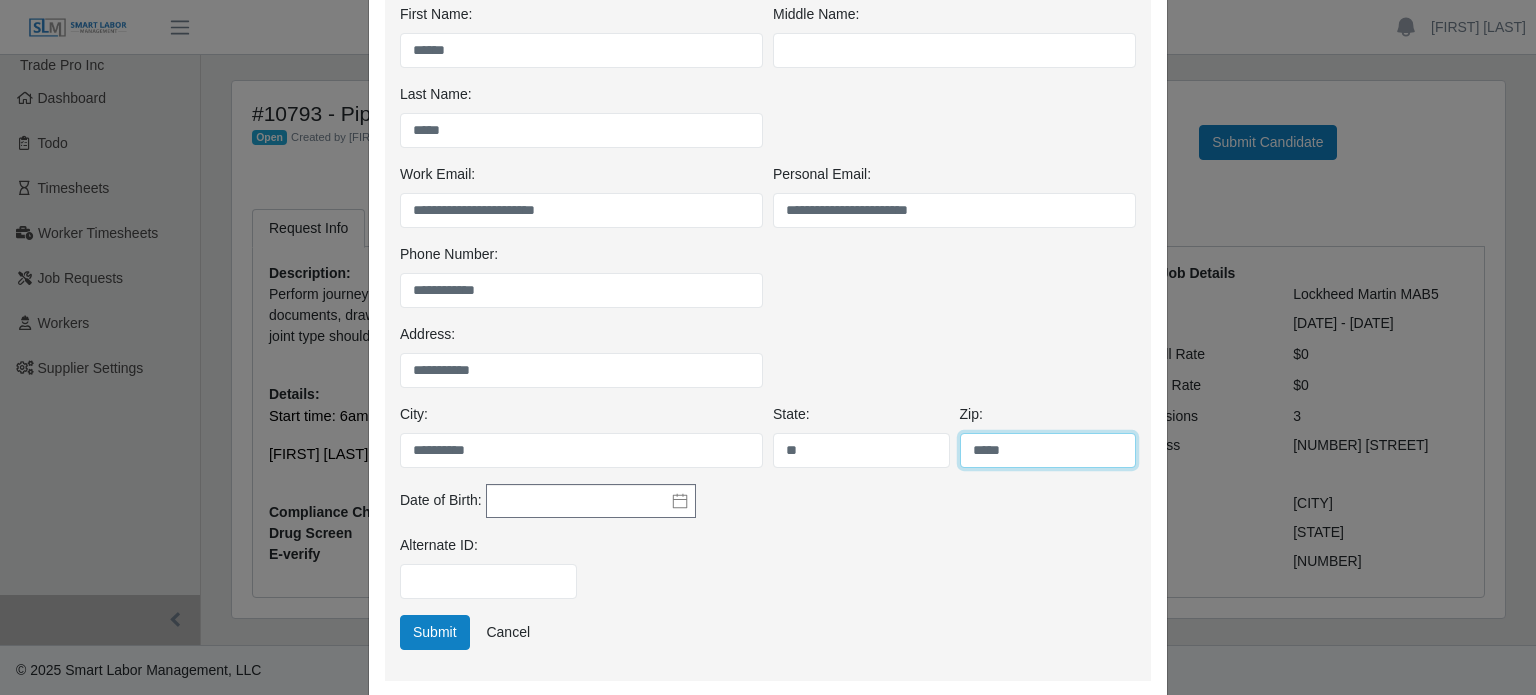 type on "*****" 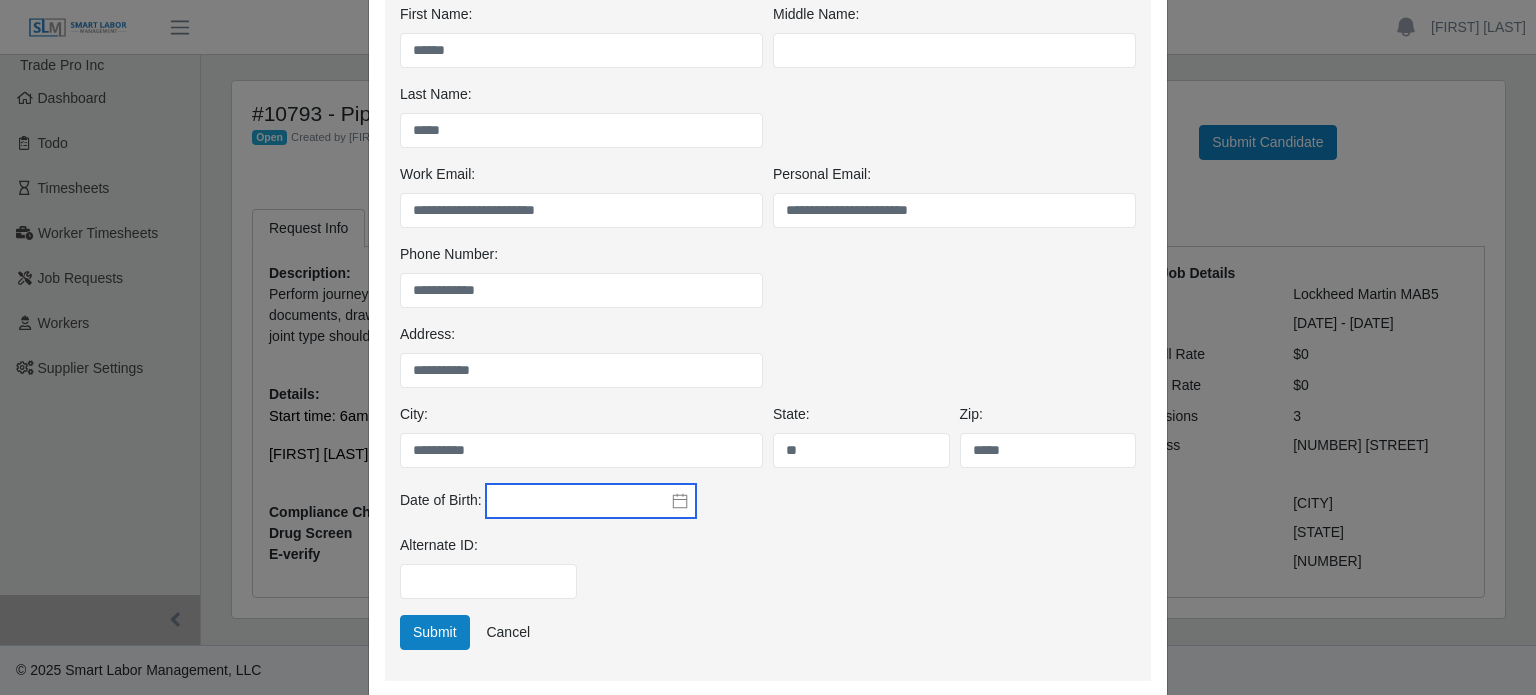 click at bounding box center (591, 501) 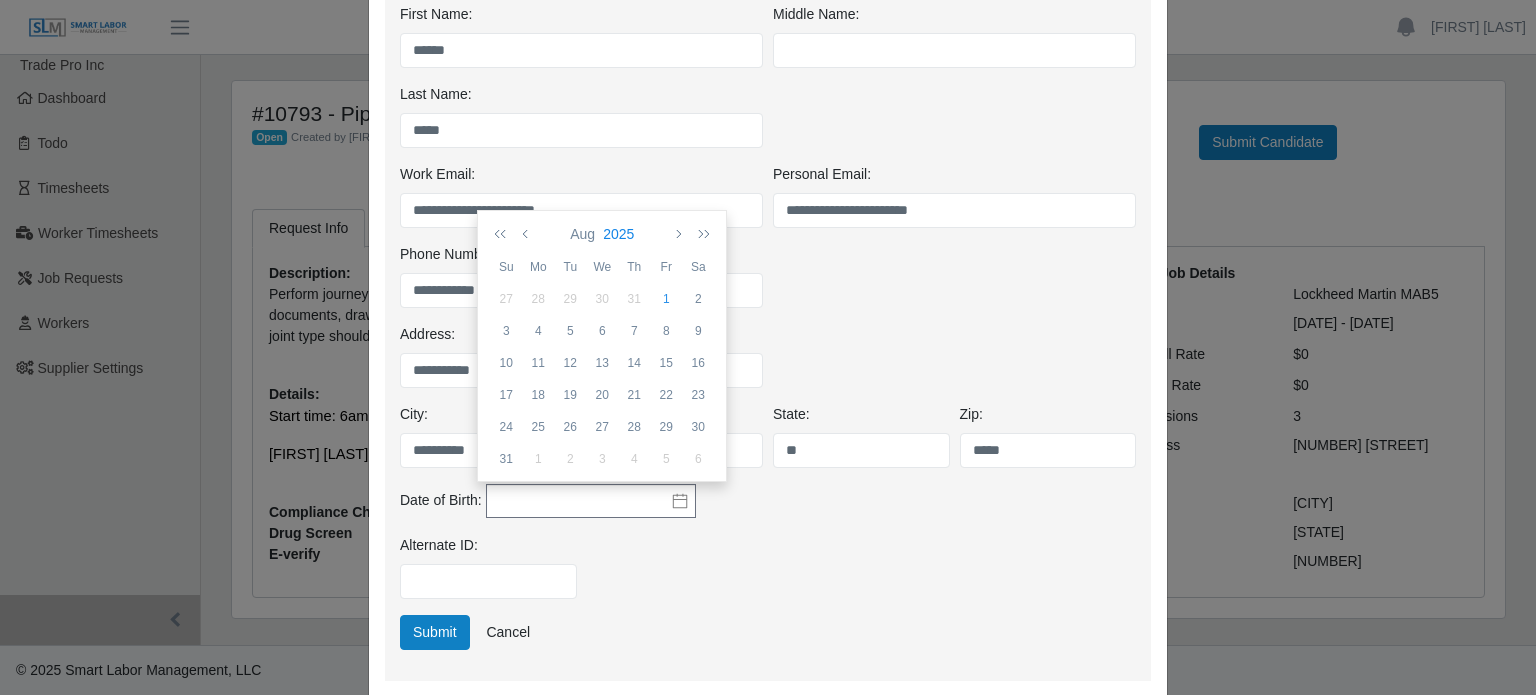click on "2025" 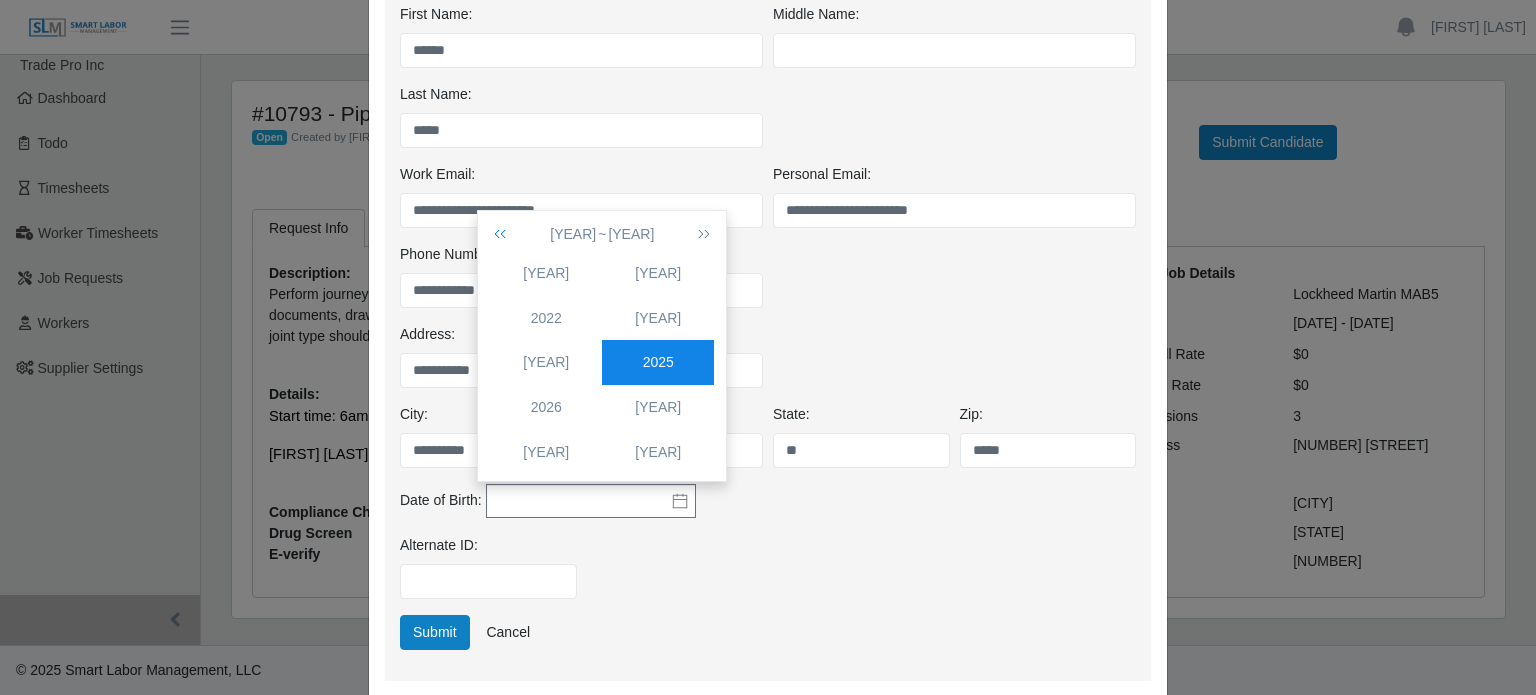 click at bounding box center [504, 234] 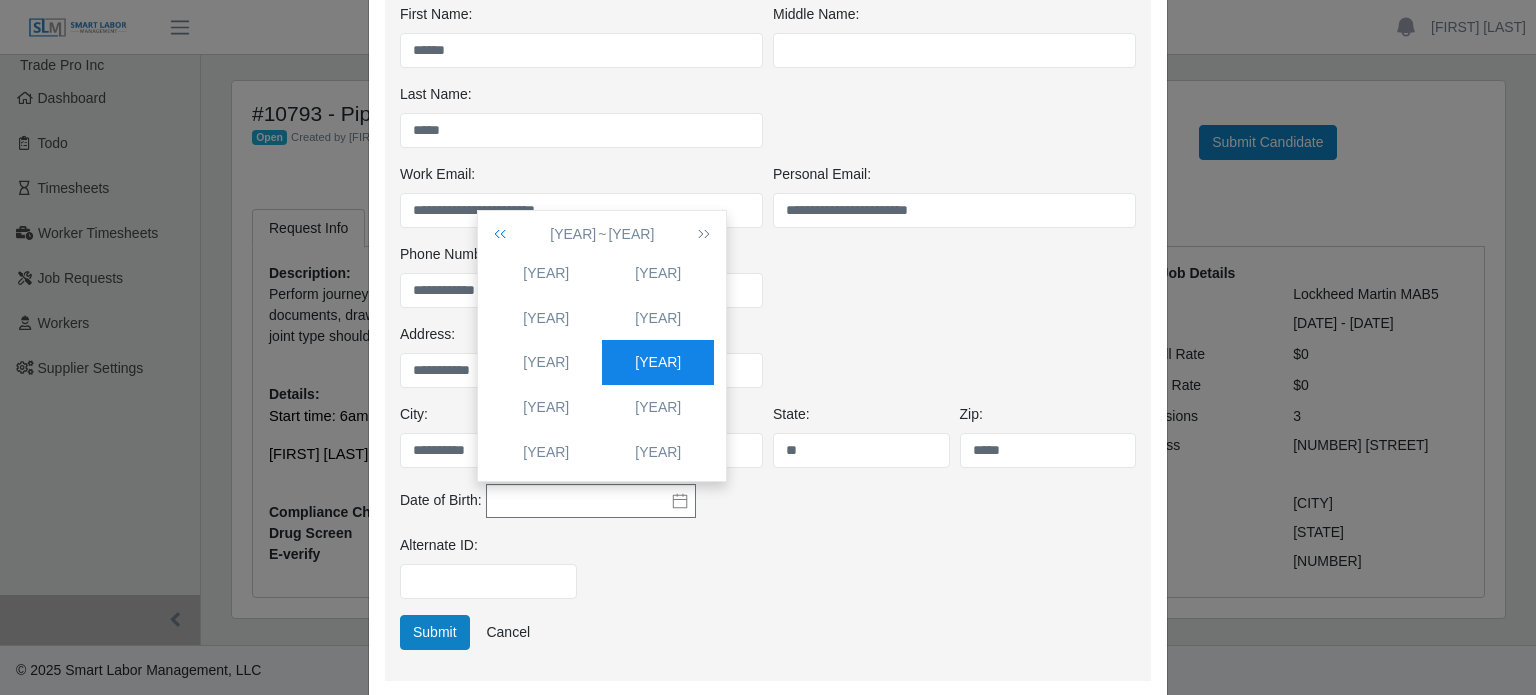 click at bounding box center (504, 234) 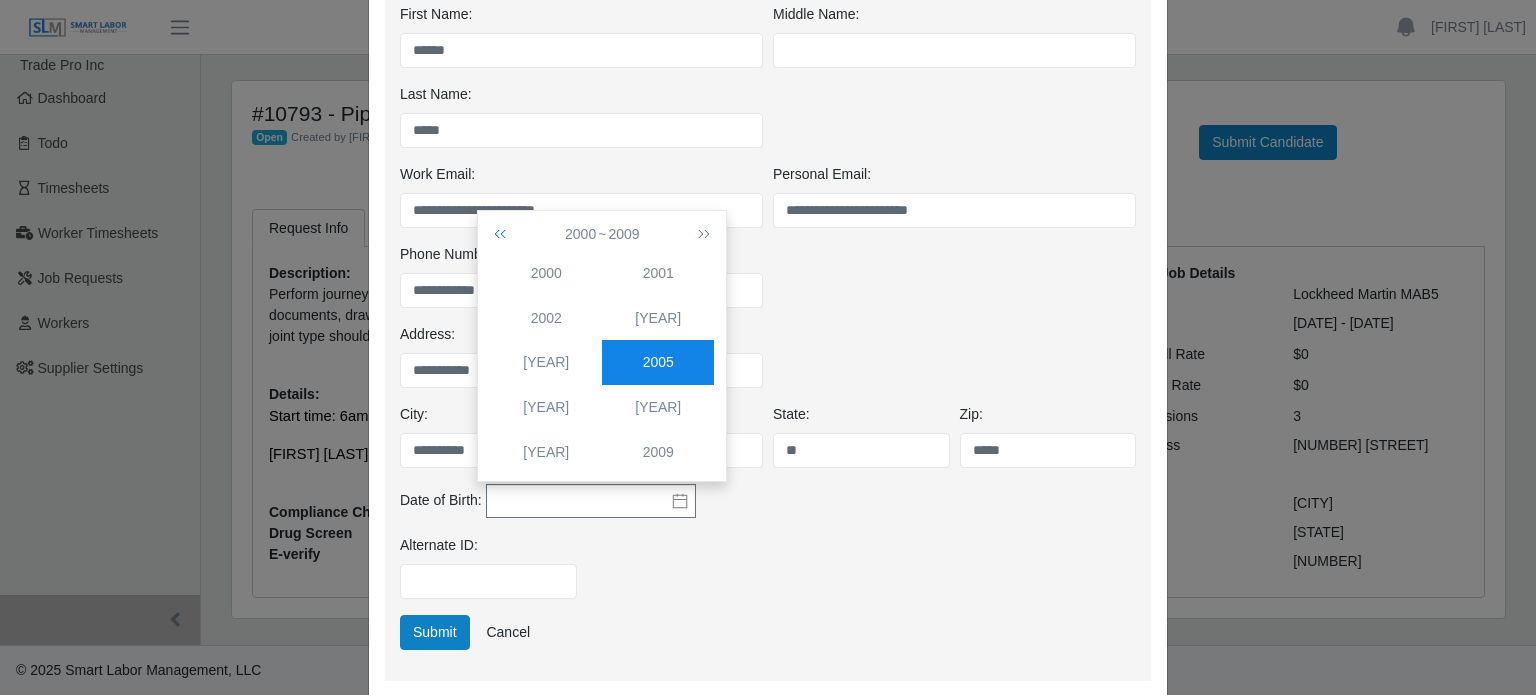 click at bounding box center (504, 234) 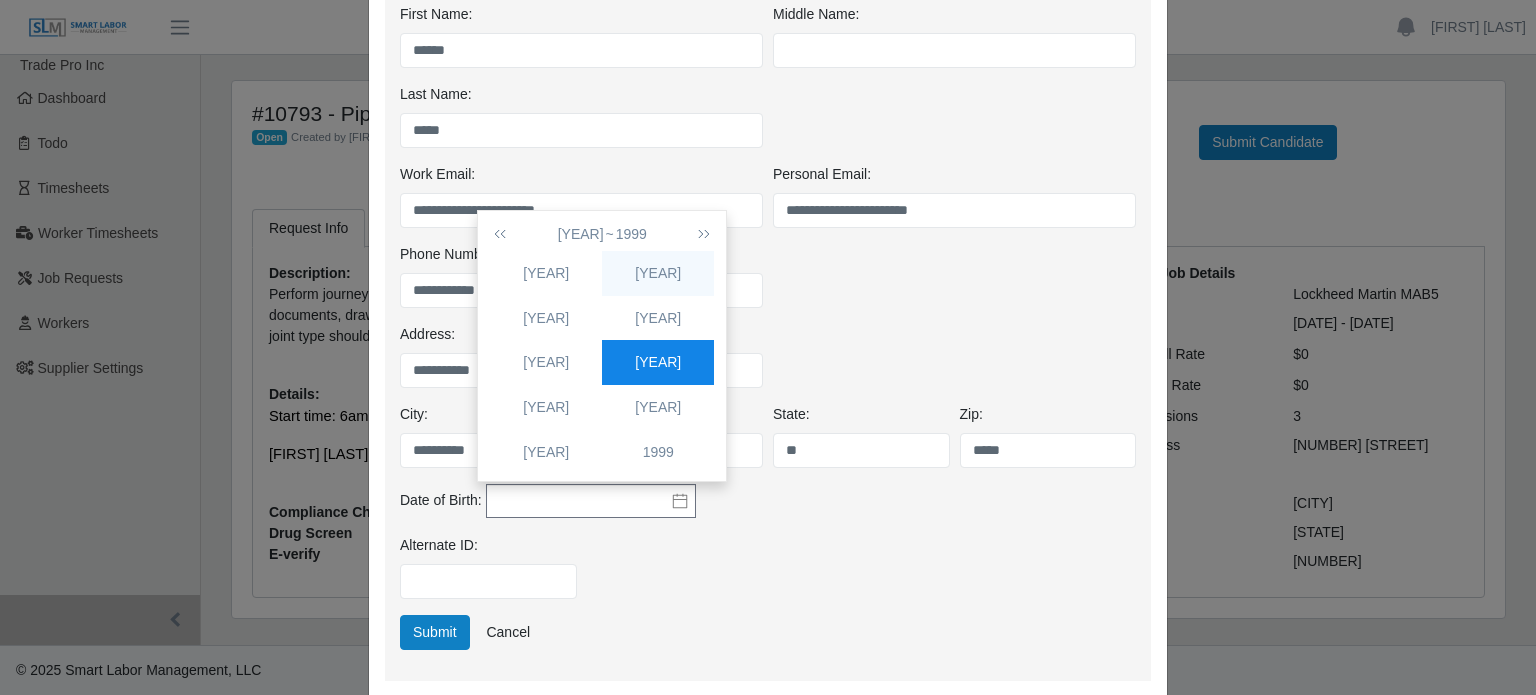 click on "1991" at bounding box center [658, 273] 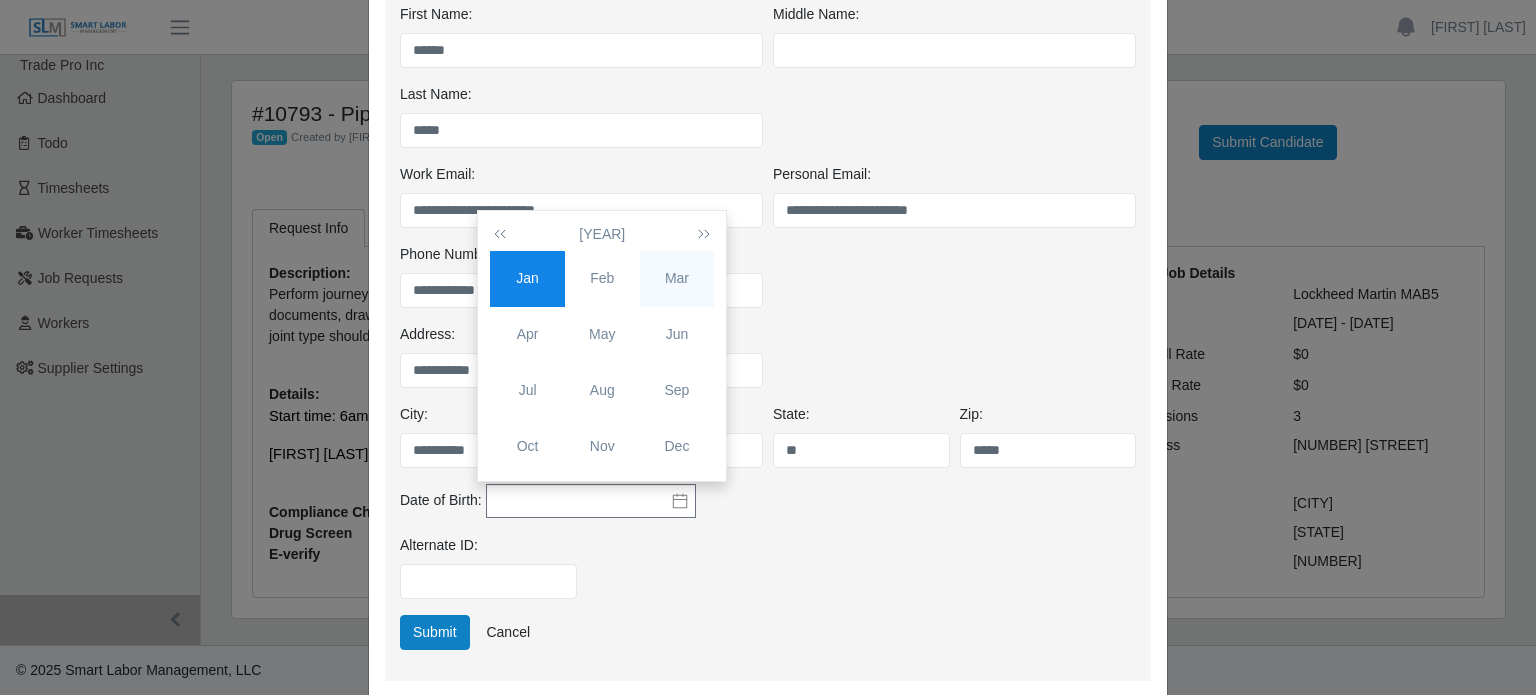 click on "Mar" at bounding box center (677, 278) 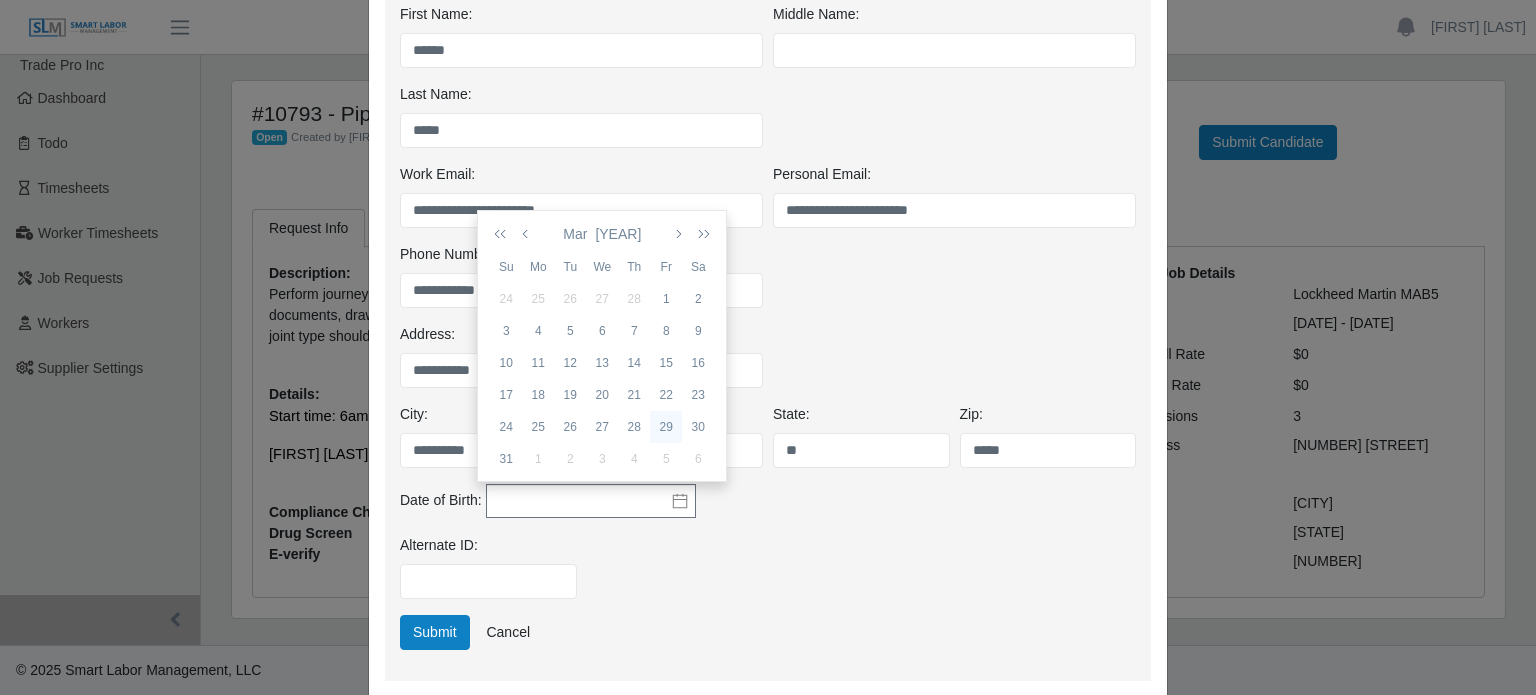 click on "29" at bounding box center (666, 427) 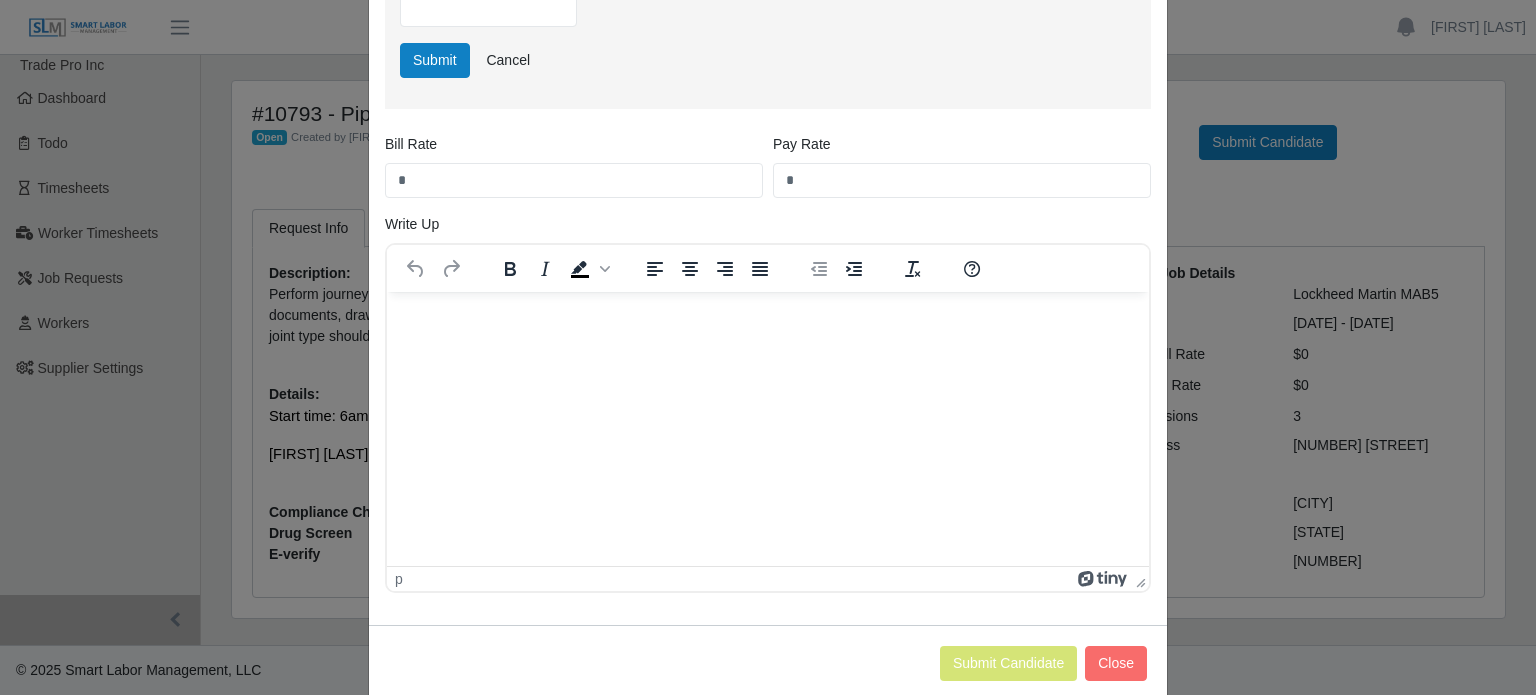 scroll, scrollTop: 900, scrollLeft: 0, axis: vertical 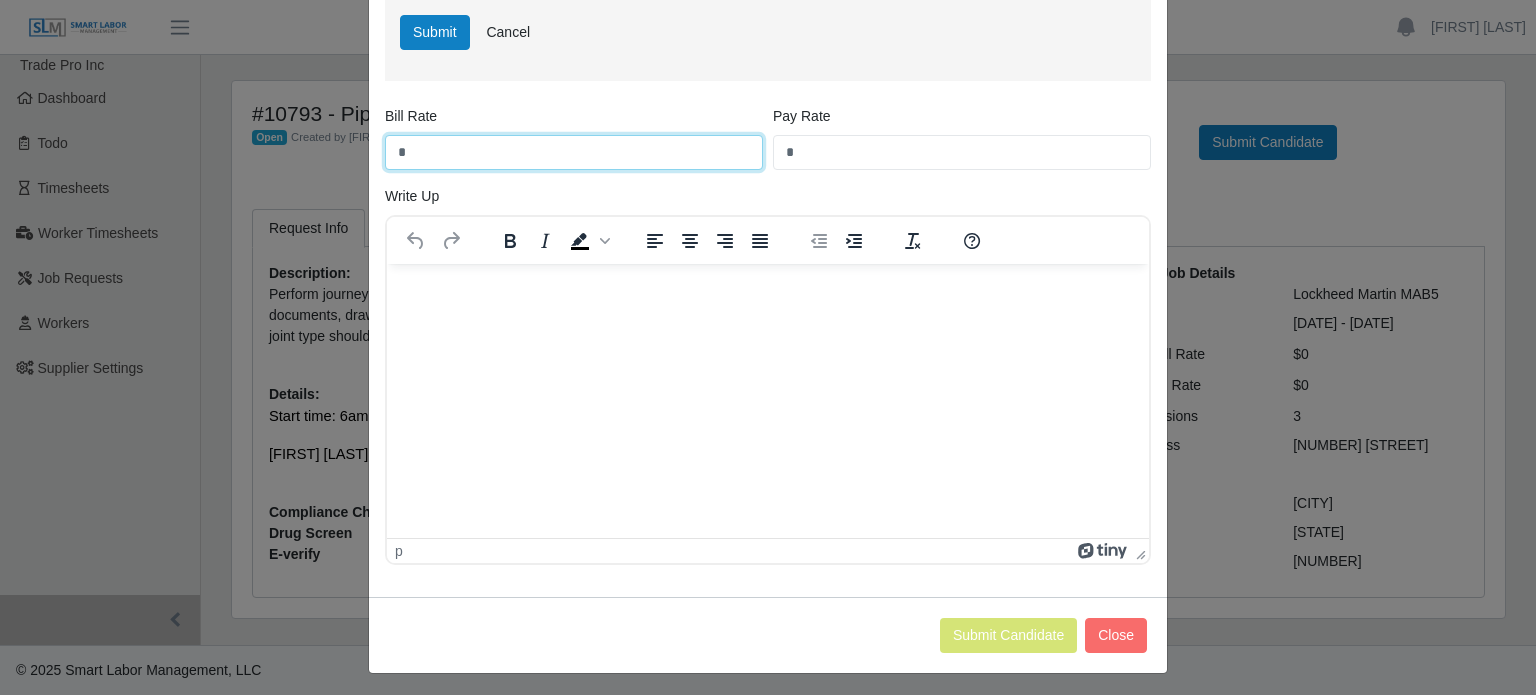 drag, startPoint x: 406, startPoint y: 155, endPoint x: 367, endPoint y: 155, distance: 39 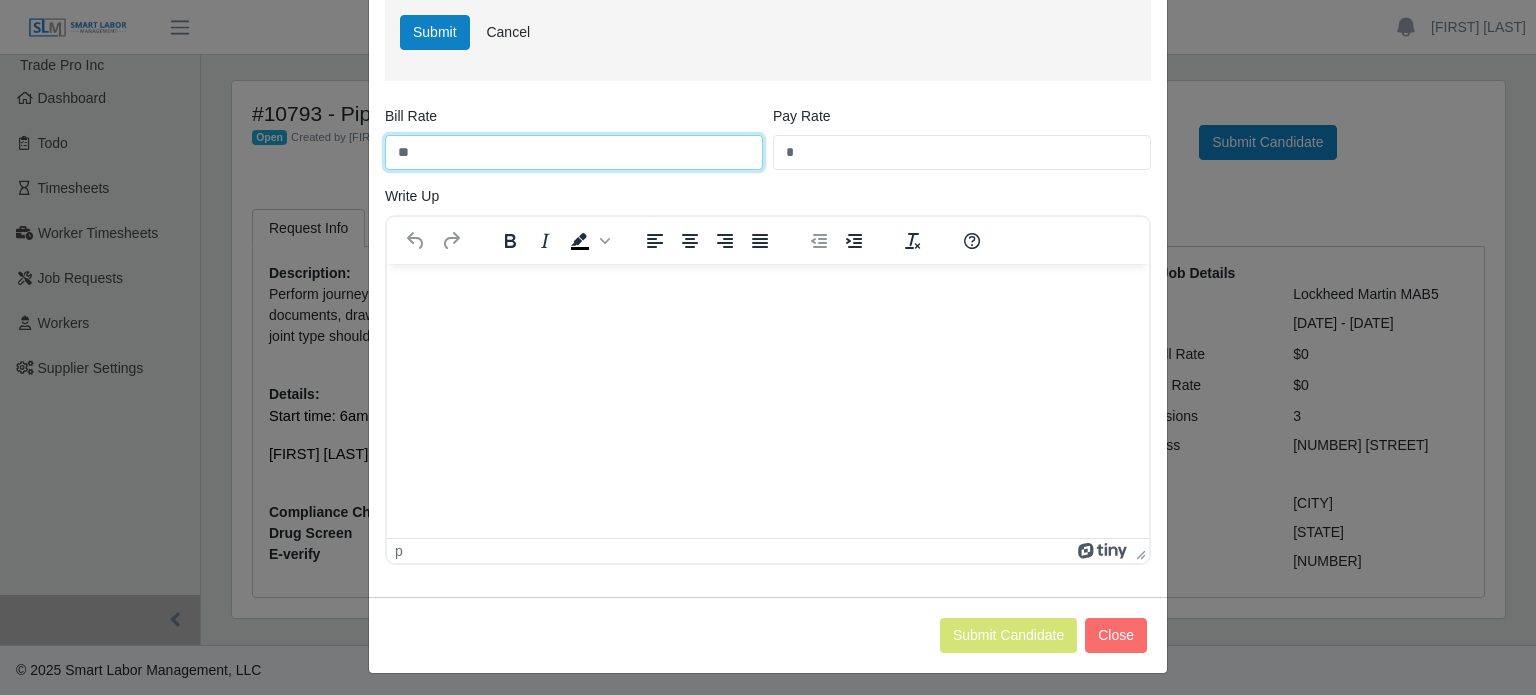 type on "*" 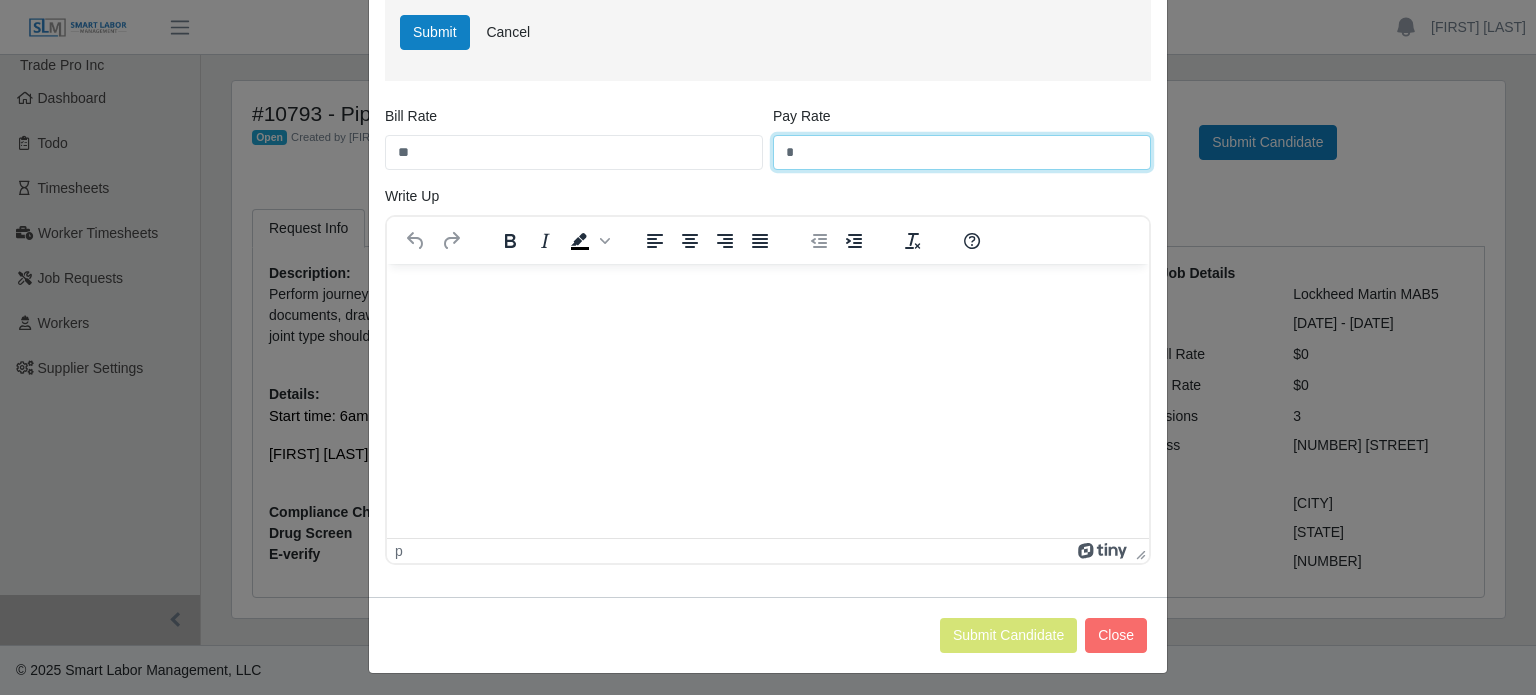 click on "*" at bounding box center [962, 152] 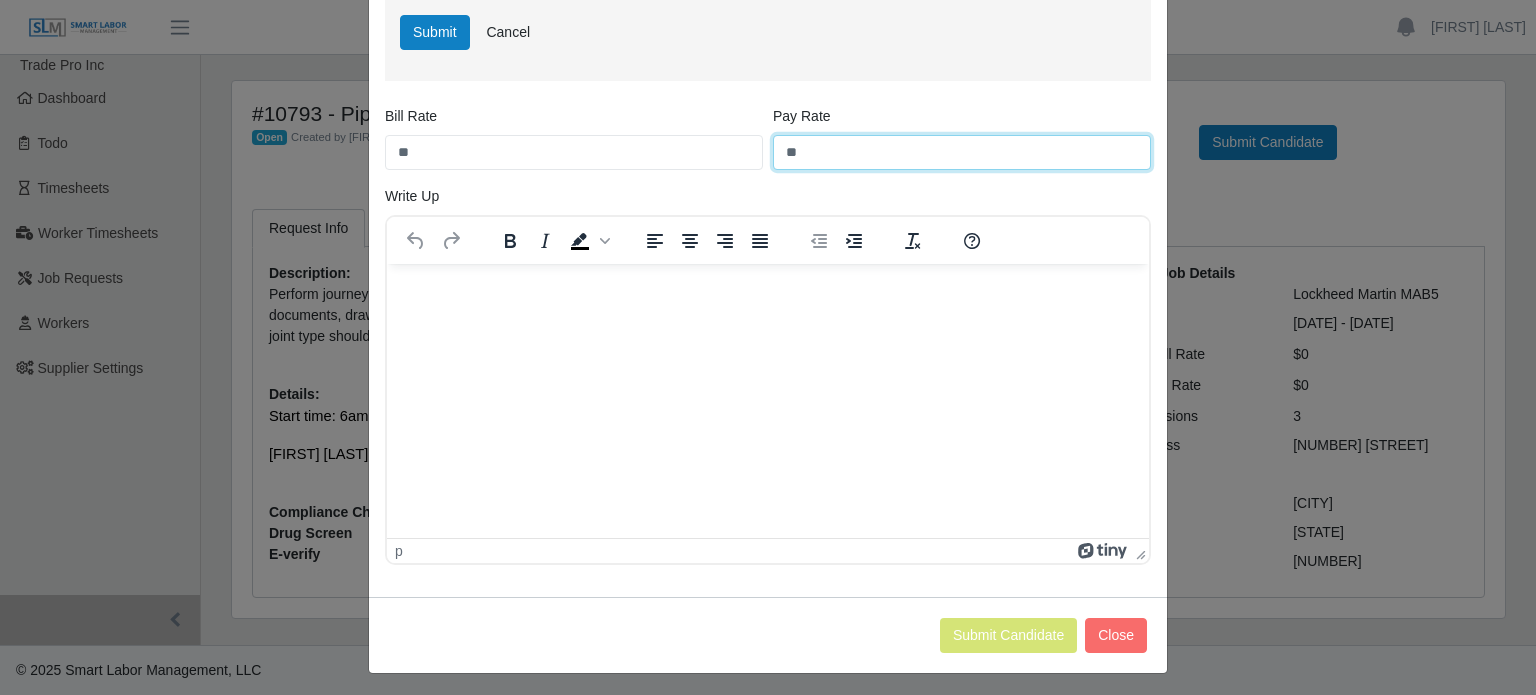 type on "**" 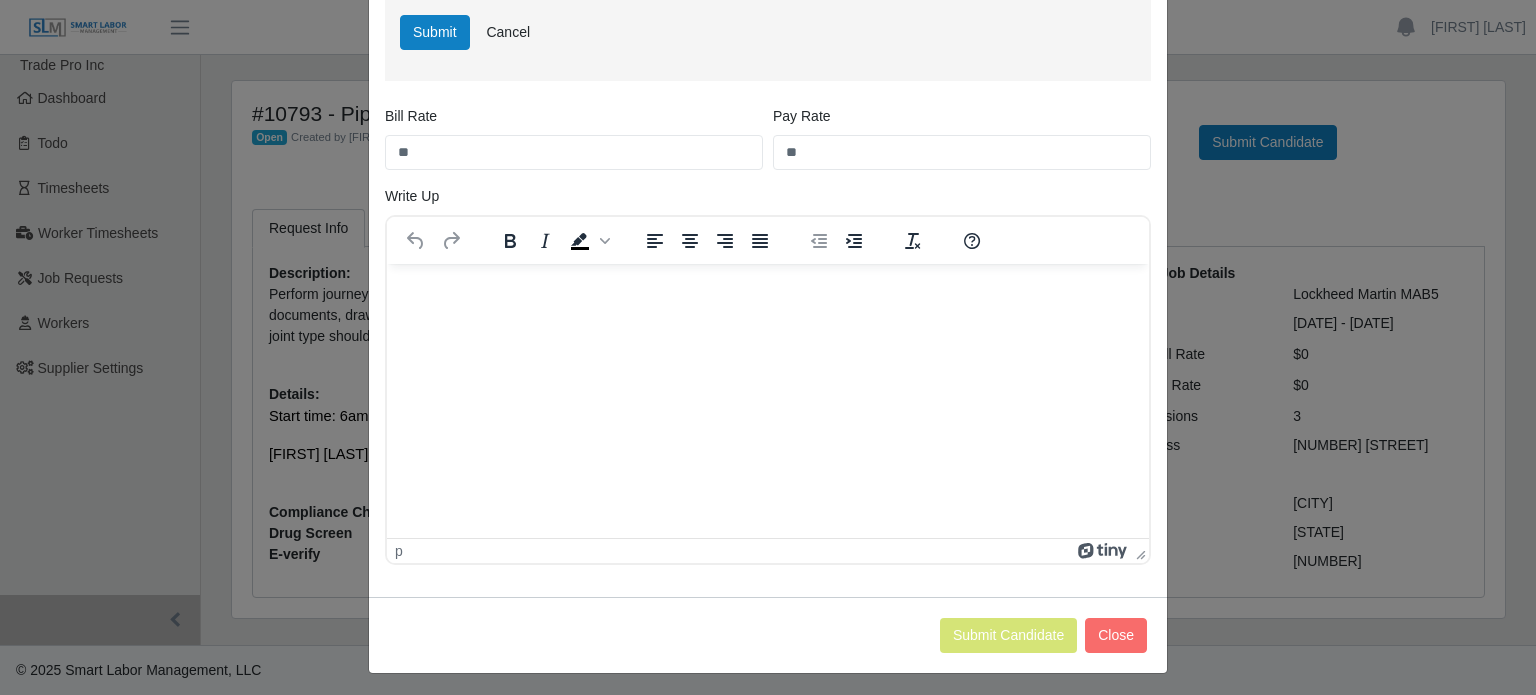 click at bounding box center [768, 291] 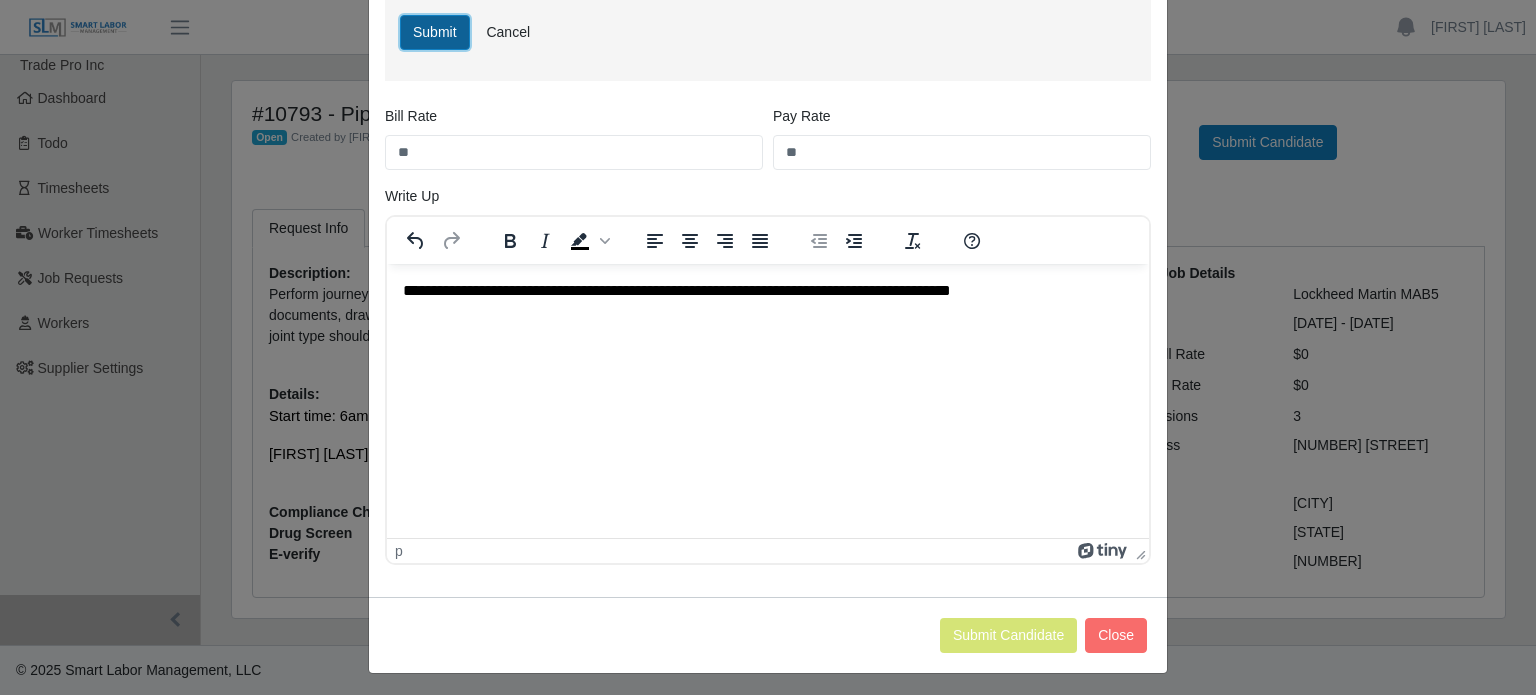 click on "Submit" at bounding box center (435, 32) 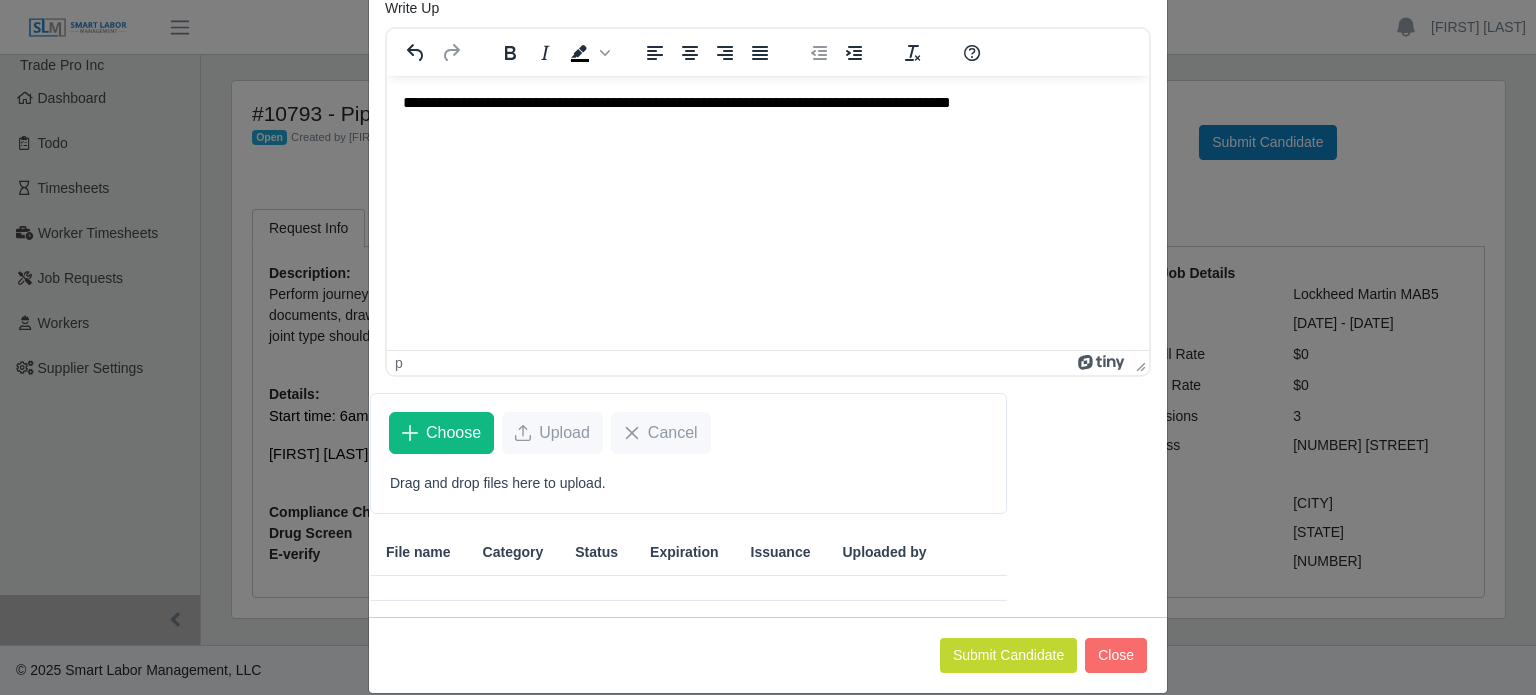scroll, scrollTop: 360, scrollLeft: 0, axis: vertical 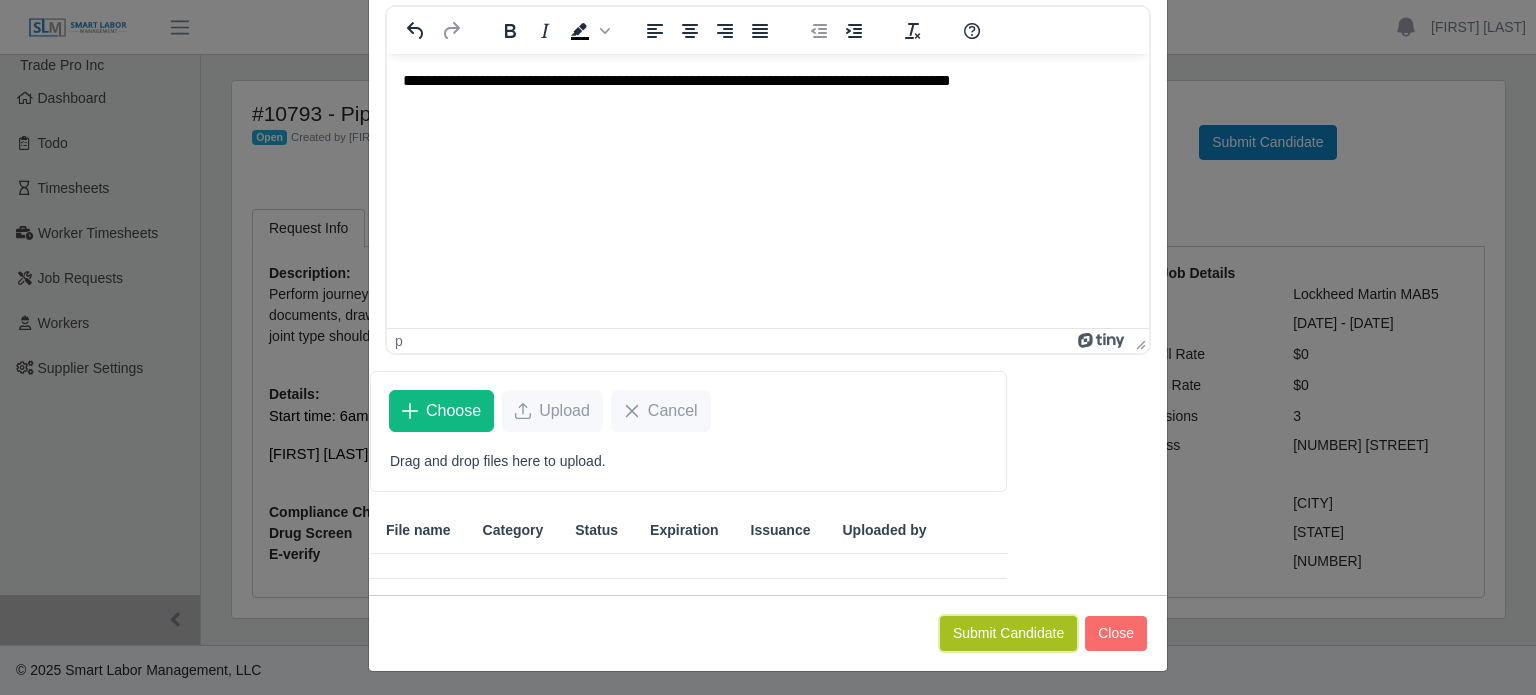 click on "Submit Candidate" 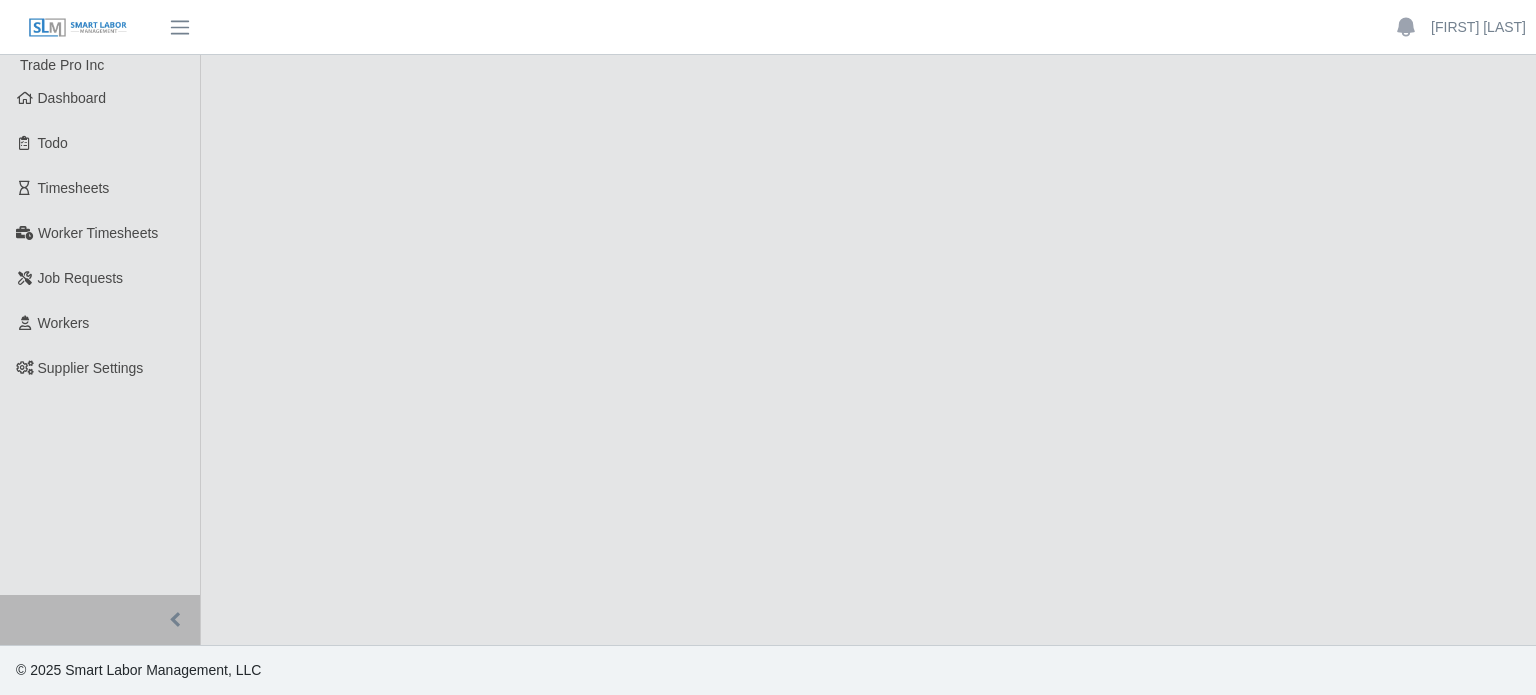 scroll, scrollTop: 0, scrollLeft: 0, axis: both 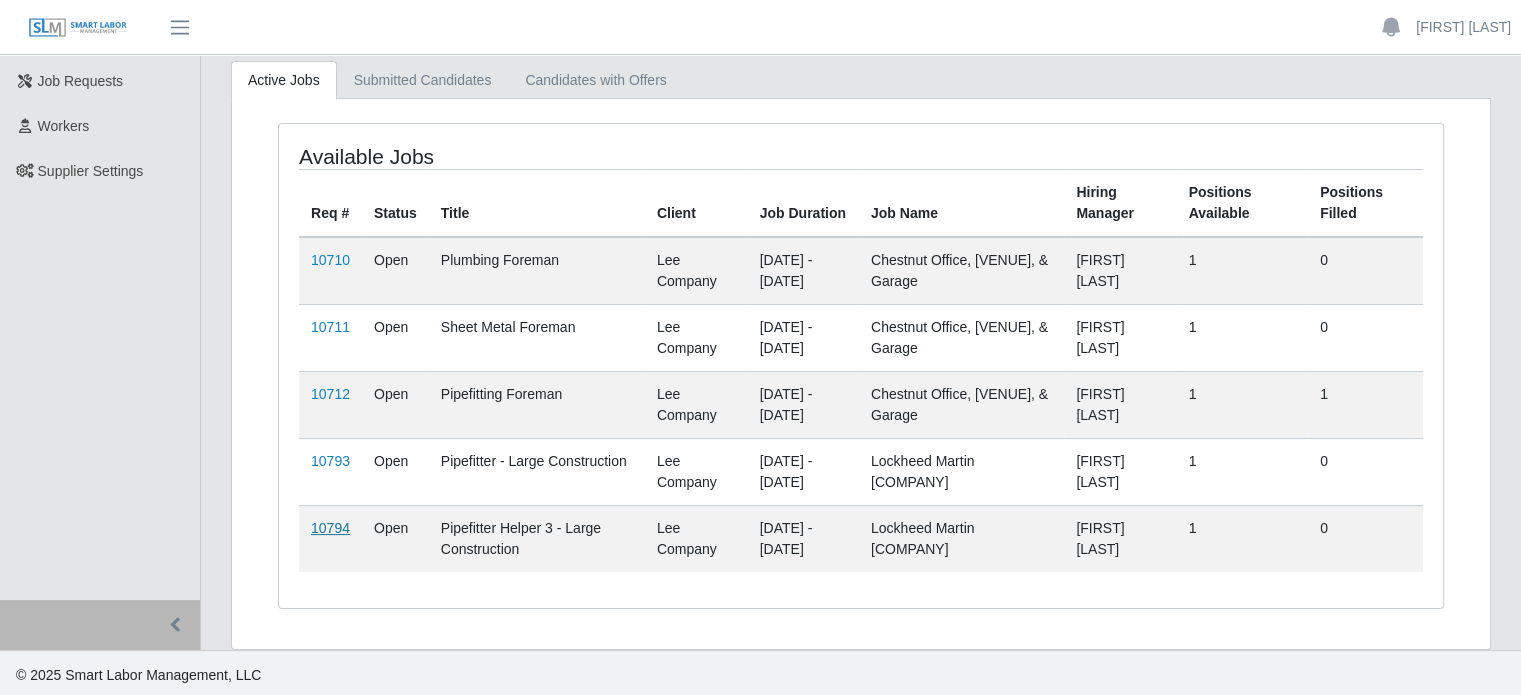 click on "10794" at bounding box center [330, 528] 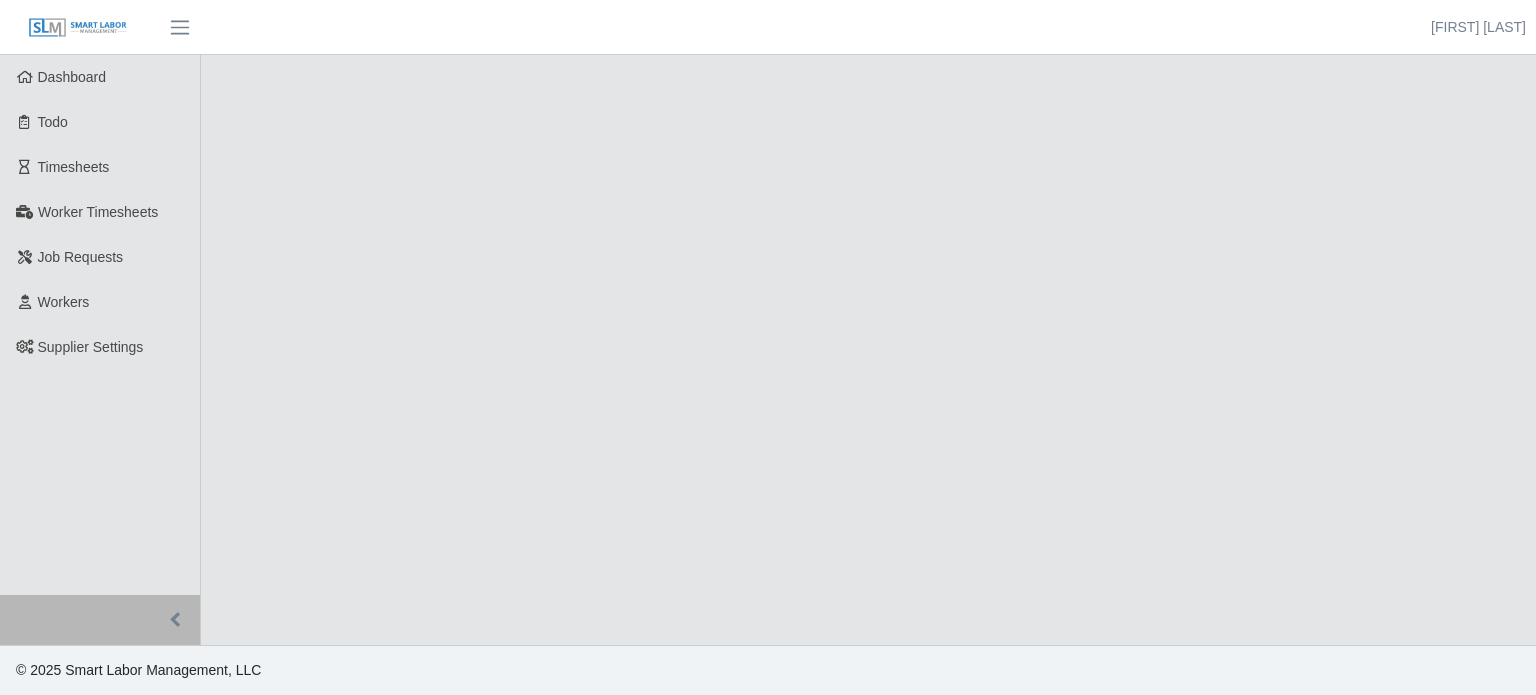 scroll, scrollTop: 0, scrollLeft: 0, axis: both 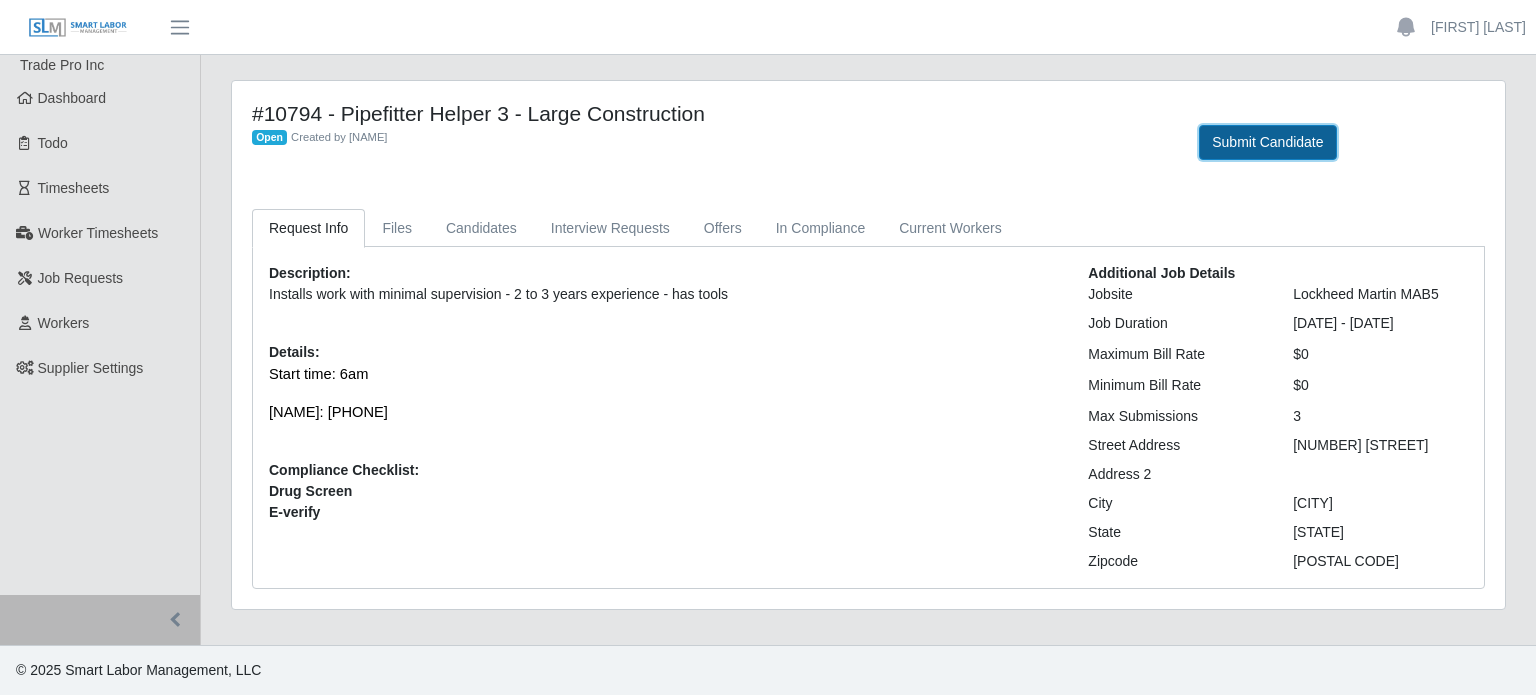 click on "Submit Candidate" at bounding box center [1267, 142] 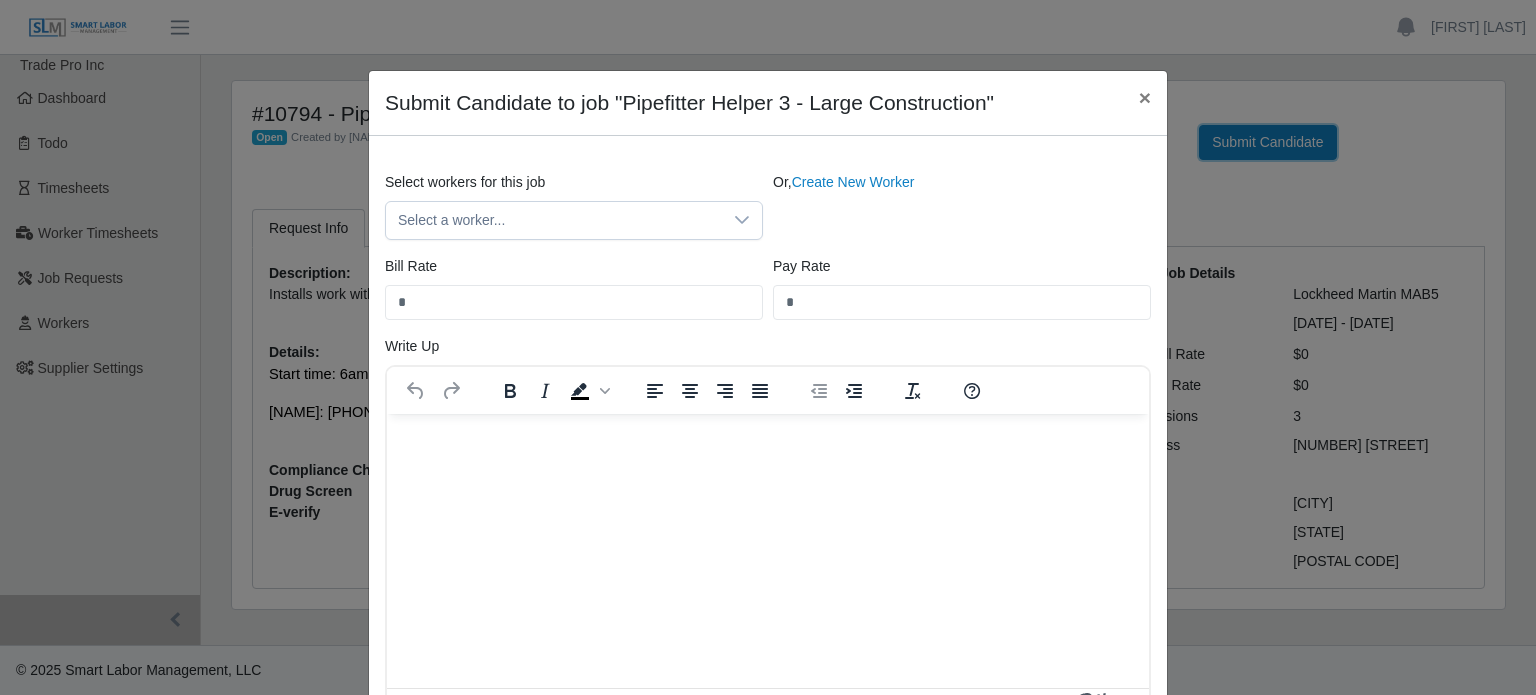 scroll, scrollTop: 0, scrollLeft: 0, axis: both 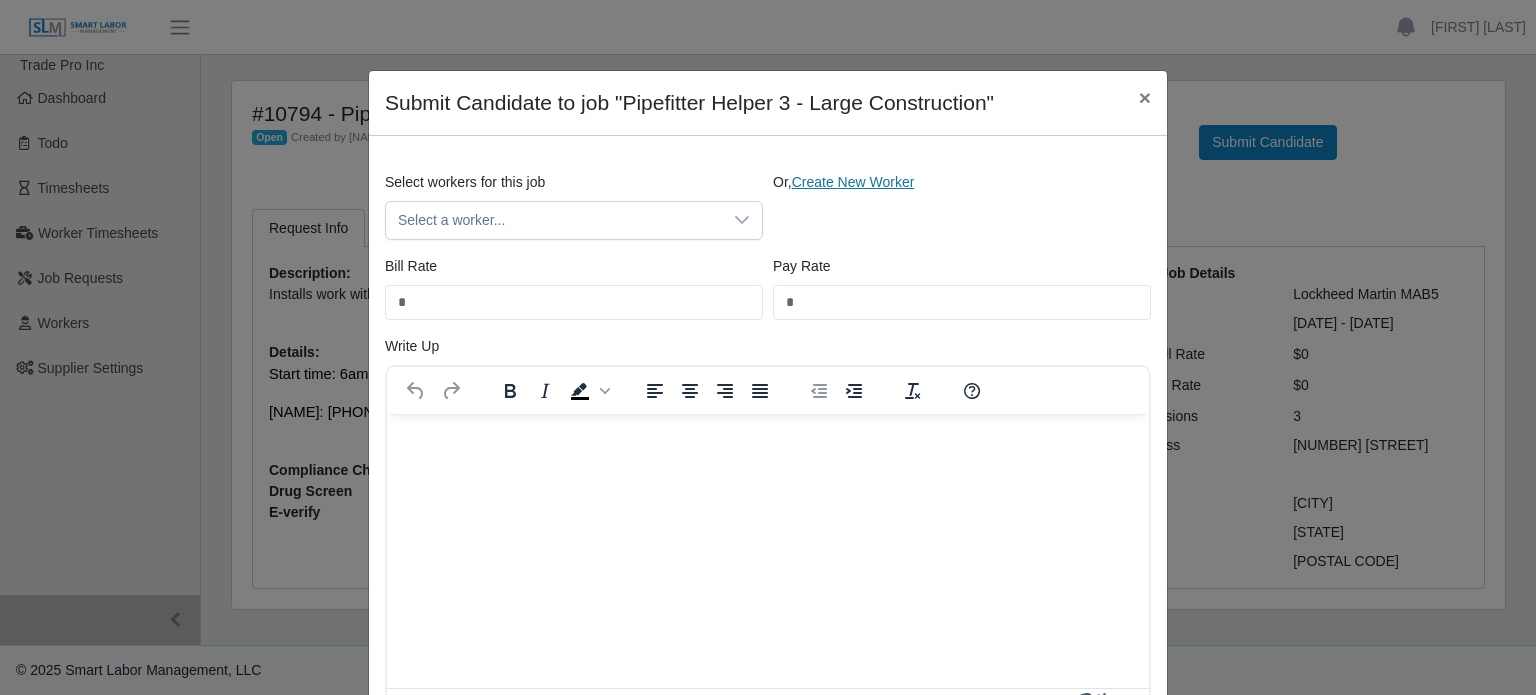click on "Create New Worker" at bounding box center [853, 182] 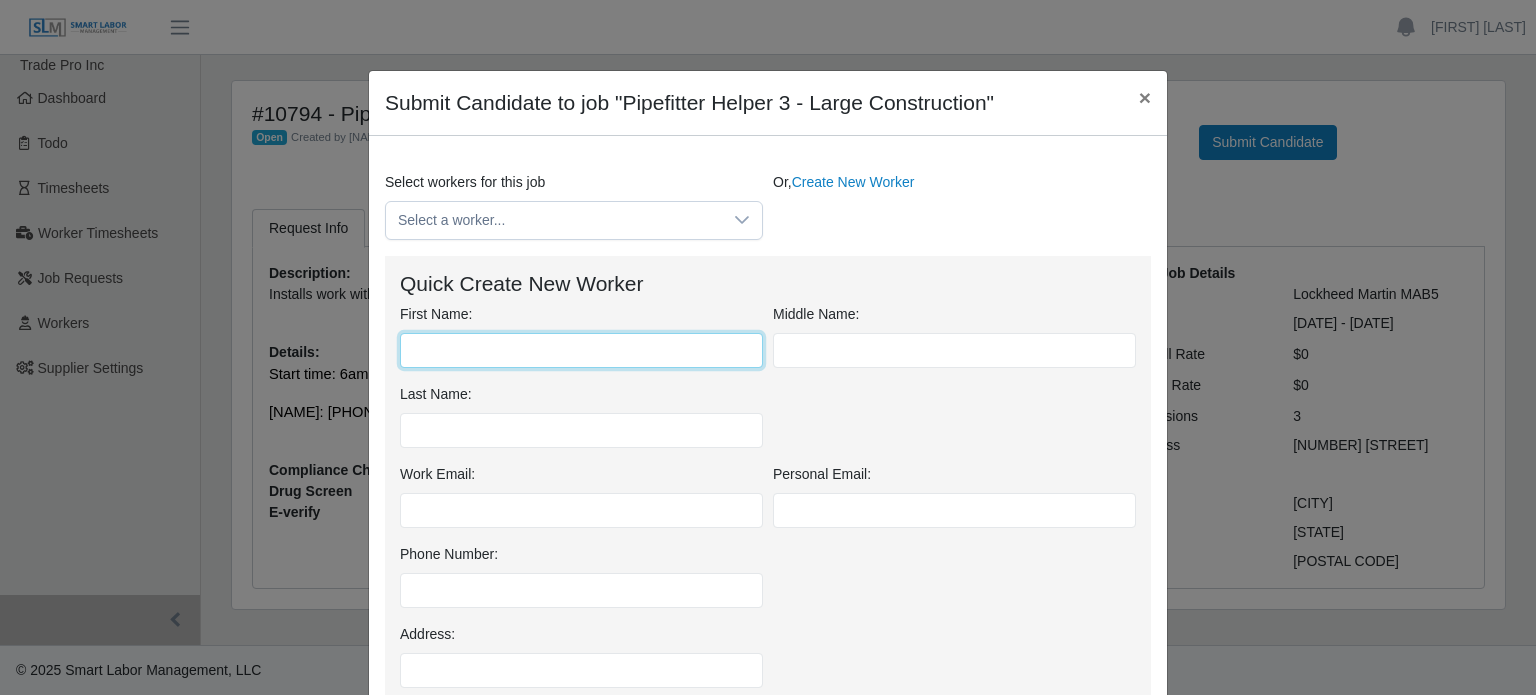 click on "First Name:" at bounding box center (581, 350) 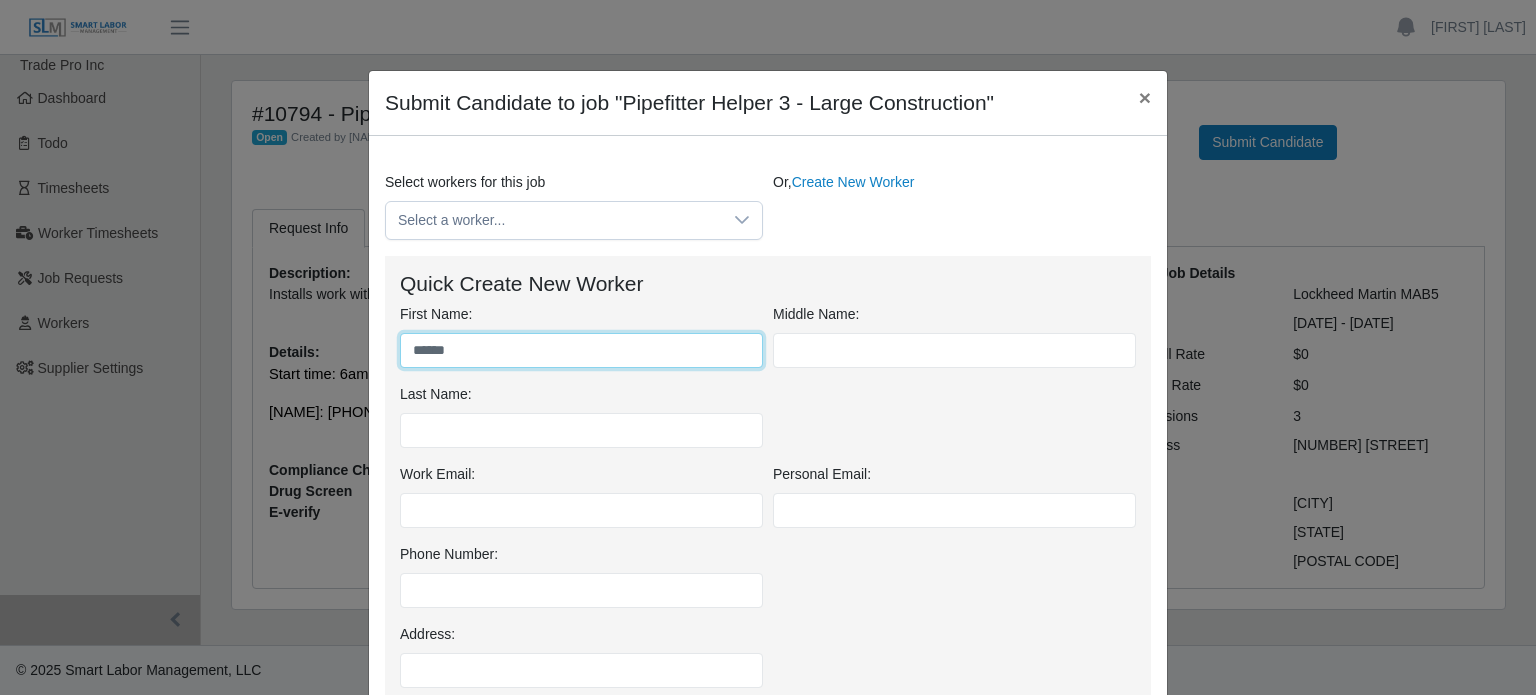type on "******" 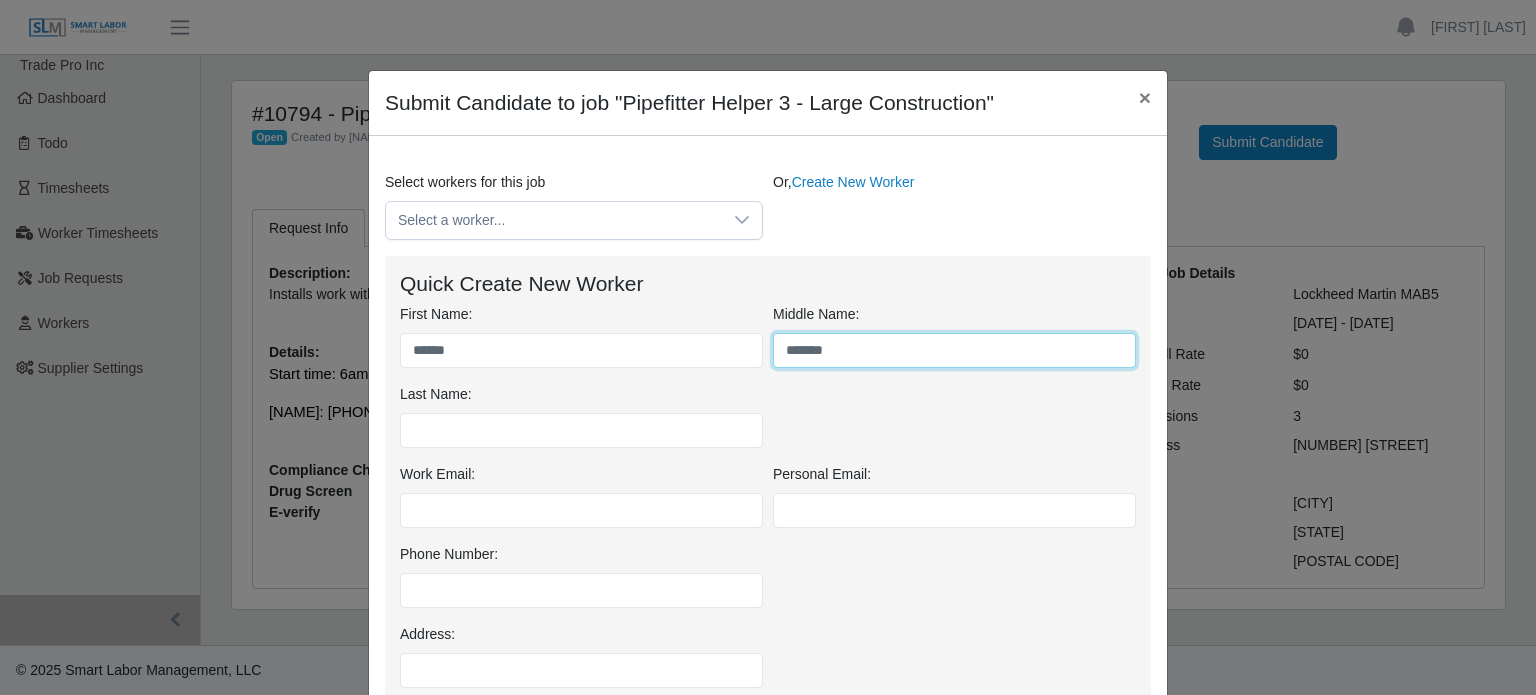 type on "********" 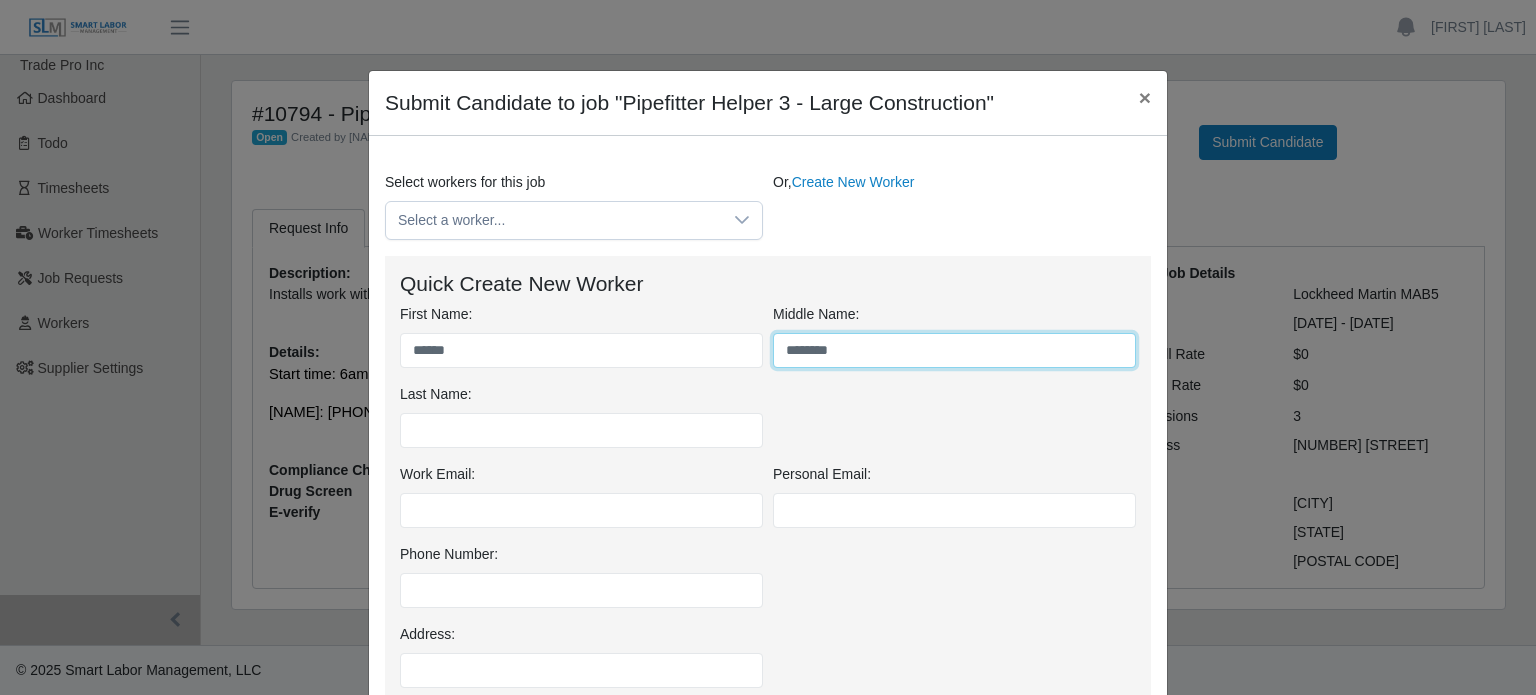 drag, startPoint x: 832, startPoint y: 349, endPoint x: 735, endPoint y: 346, distance: 97.04638 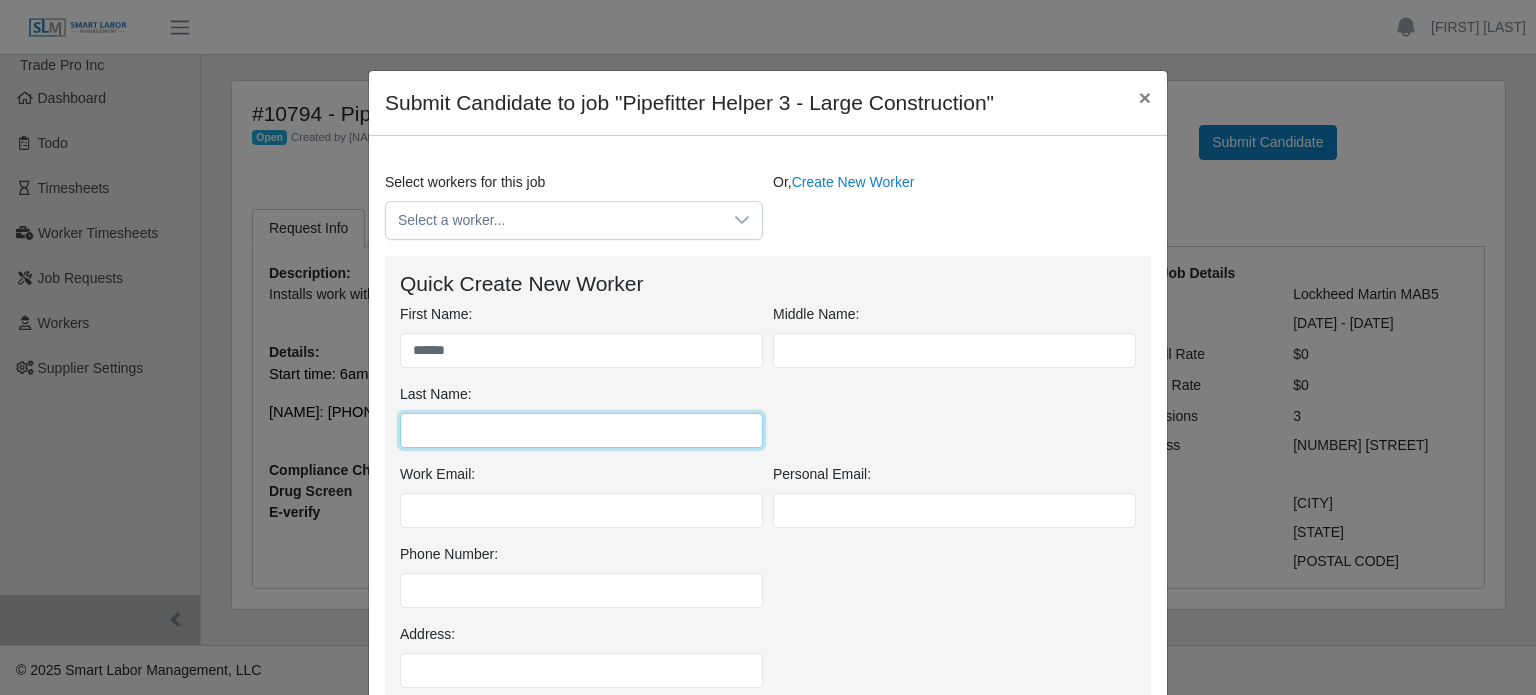 click on "Last Name:" at bounding box center (581, 430) 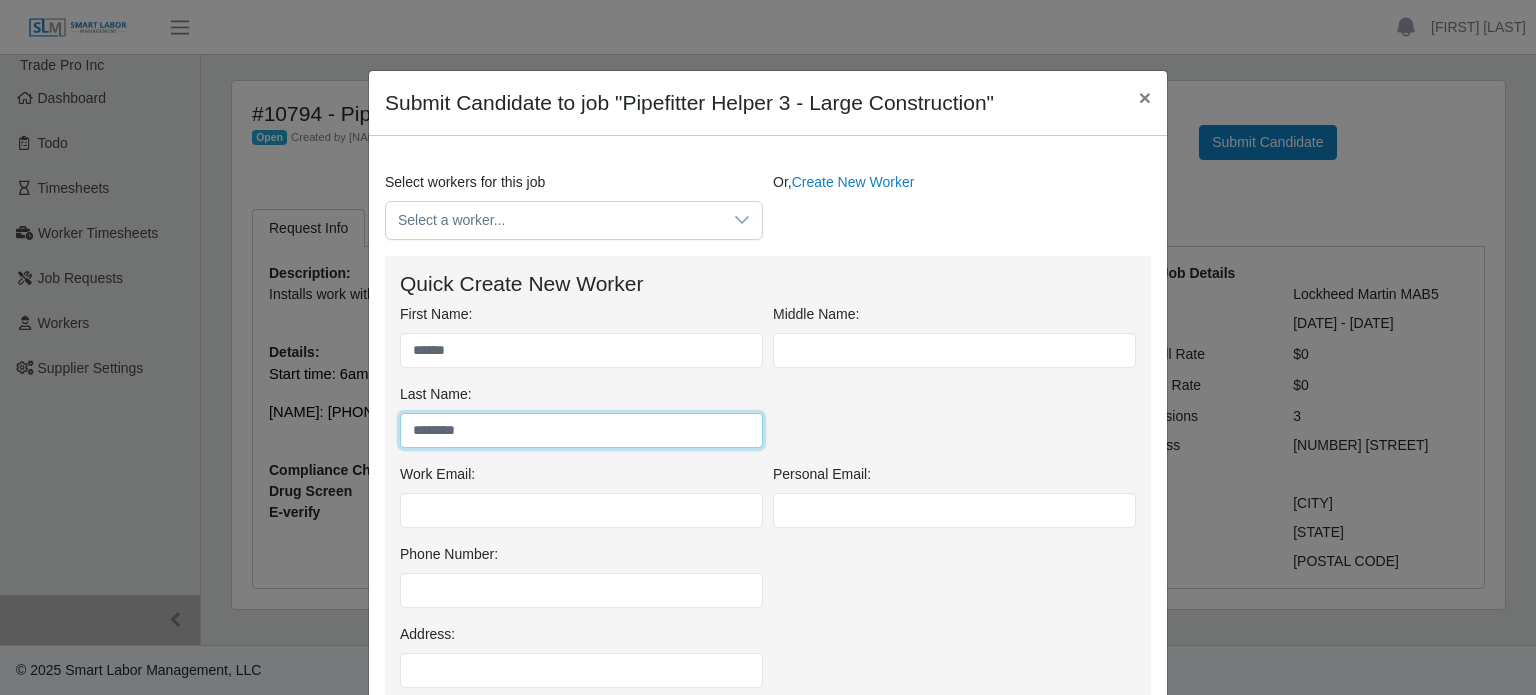 type on "********" 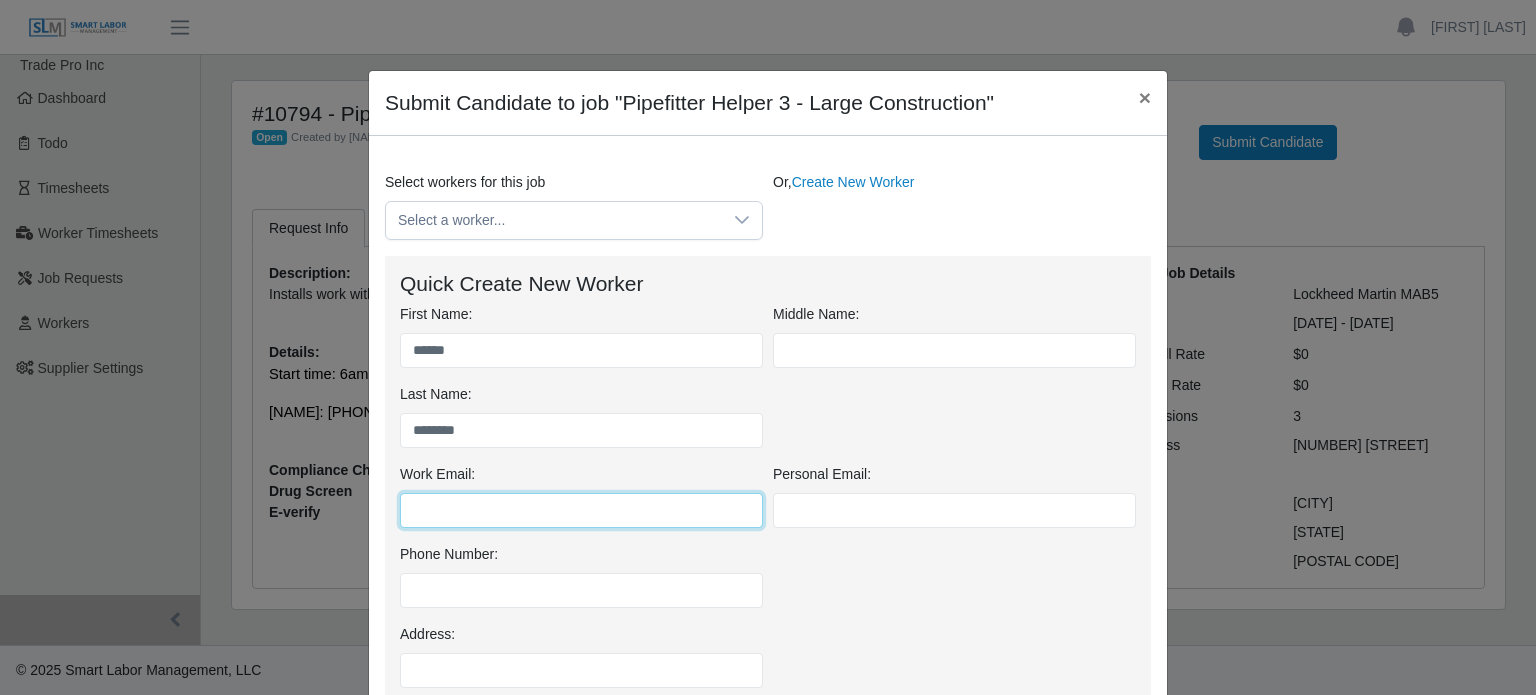click on "Work Email:" at bounding box center [581, 510] 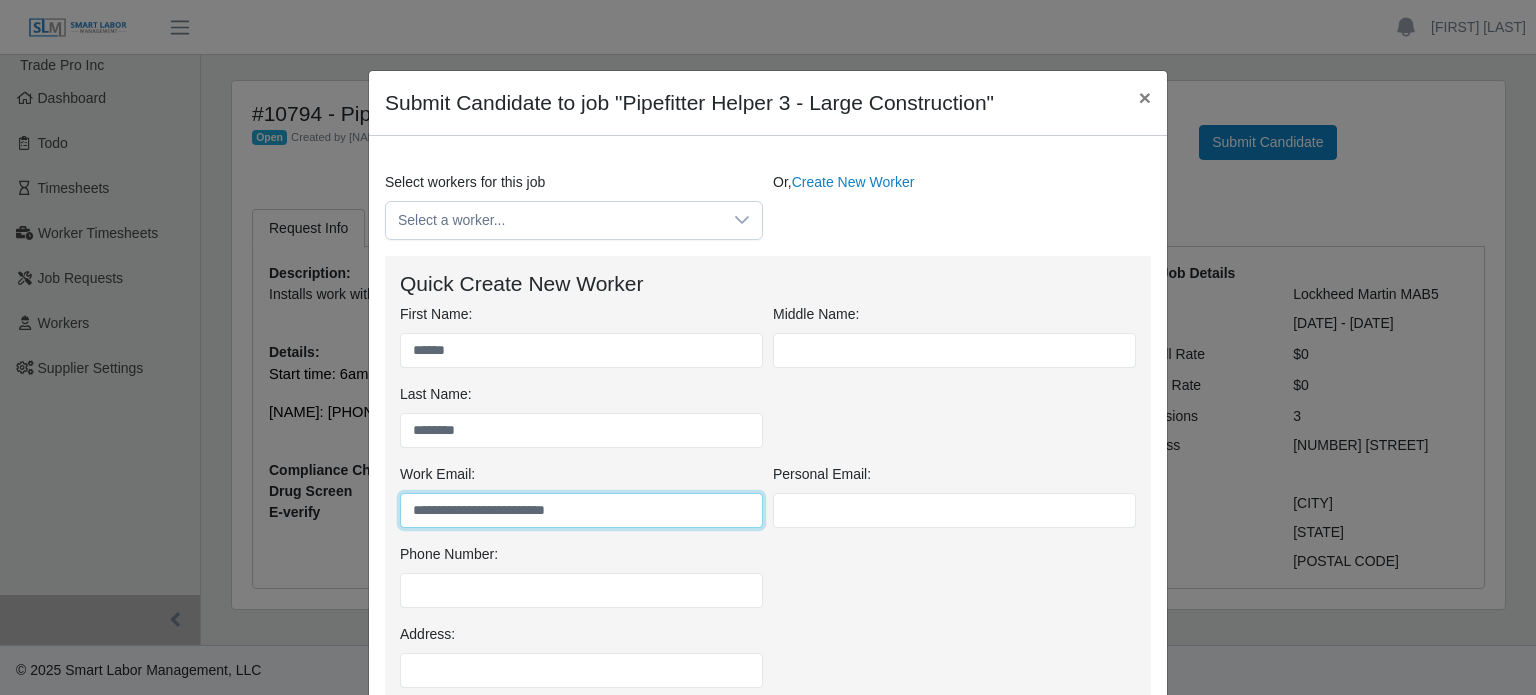 drag, startPoint x: 598, startPoint y: 515, endPoint x: 399, endPoint y: 503, distance: 199.36148 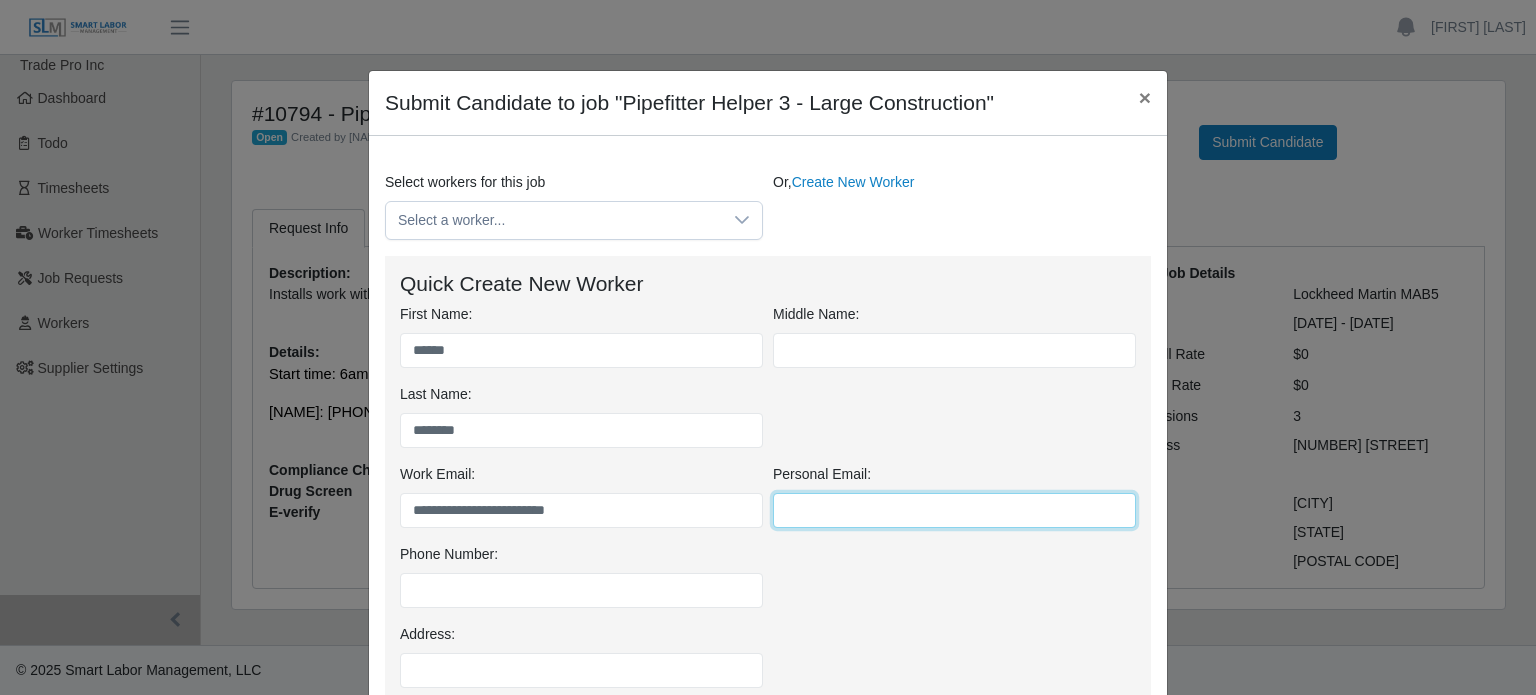 click on "Personal Email:" at bounding box center [954, 510] 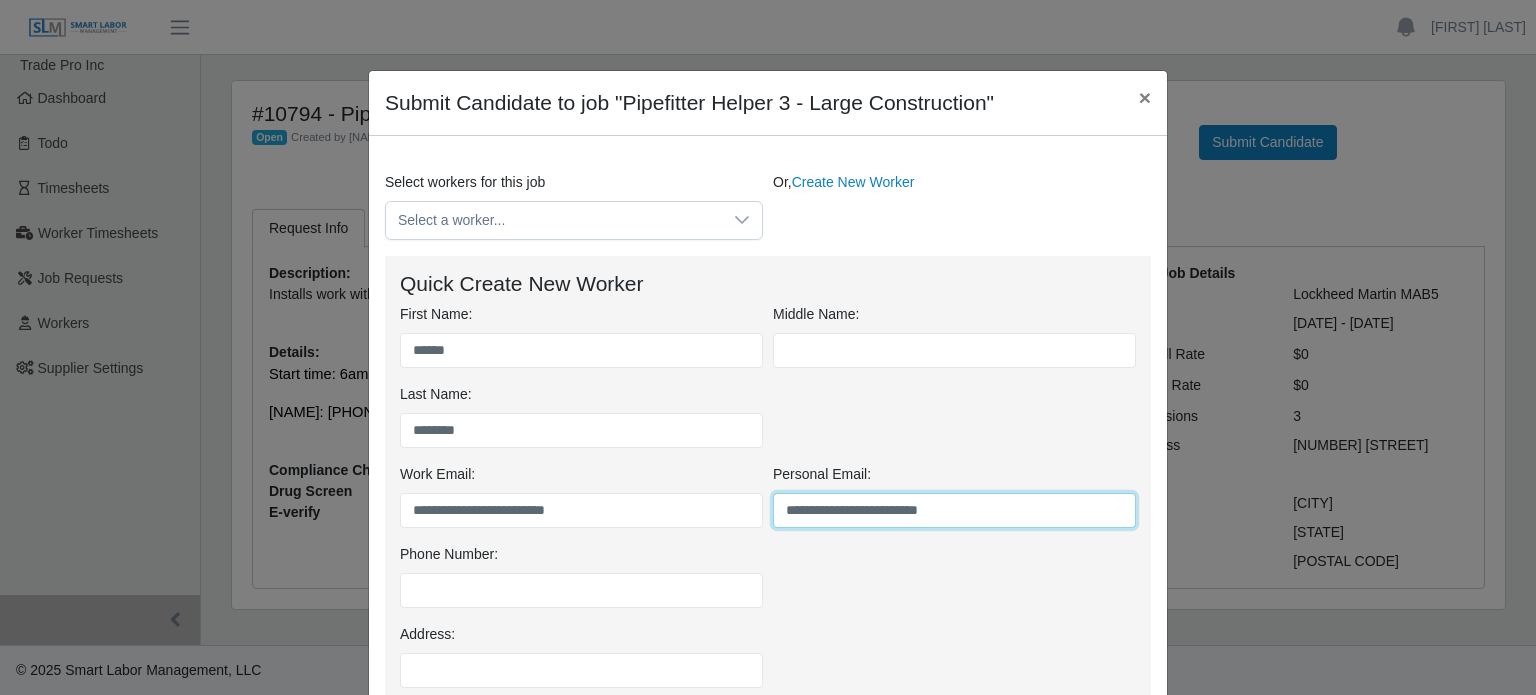 type on "**********" 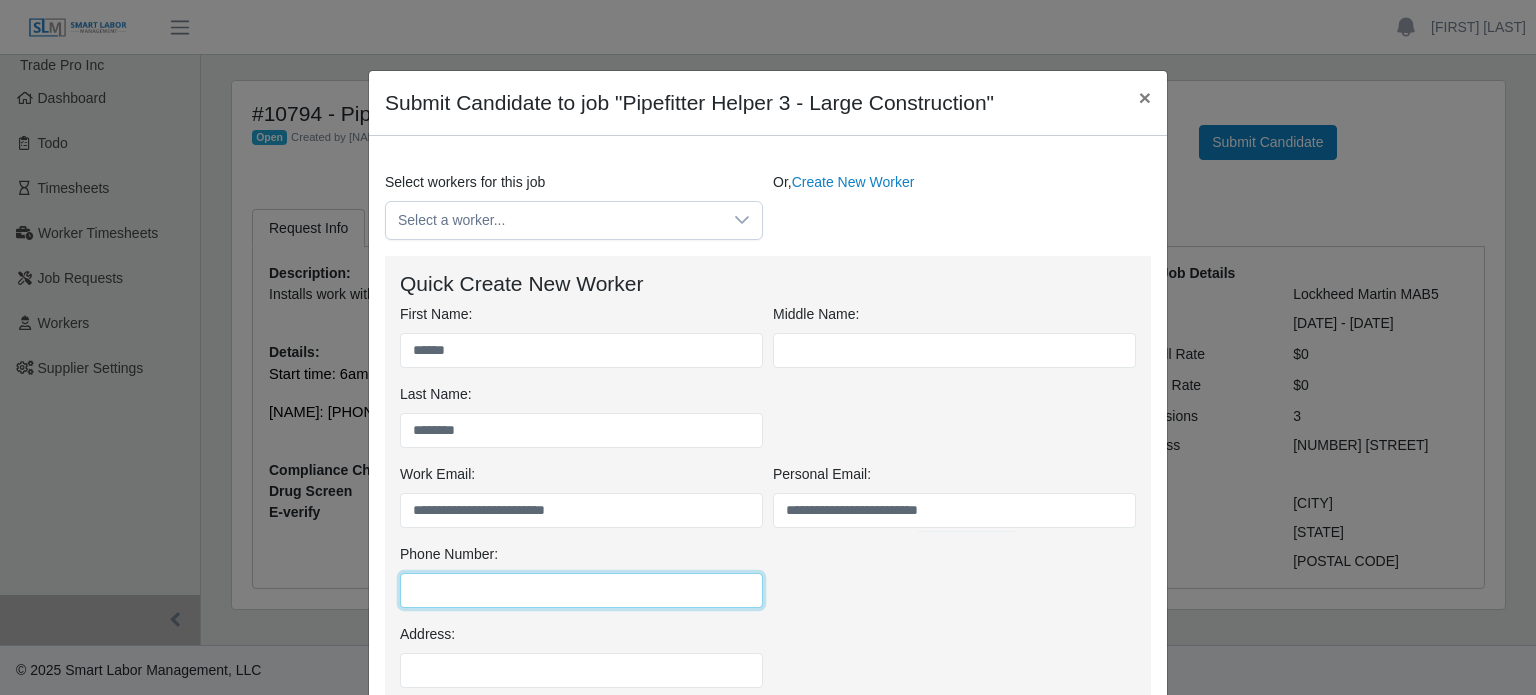 click on "Phone Number:" at bounding box center (581, 590) 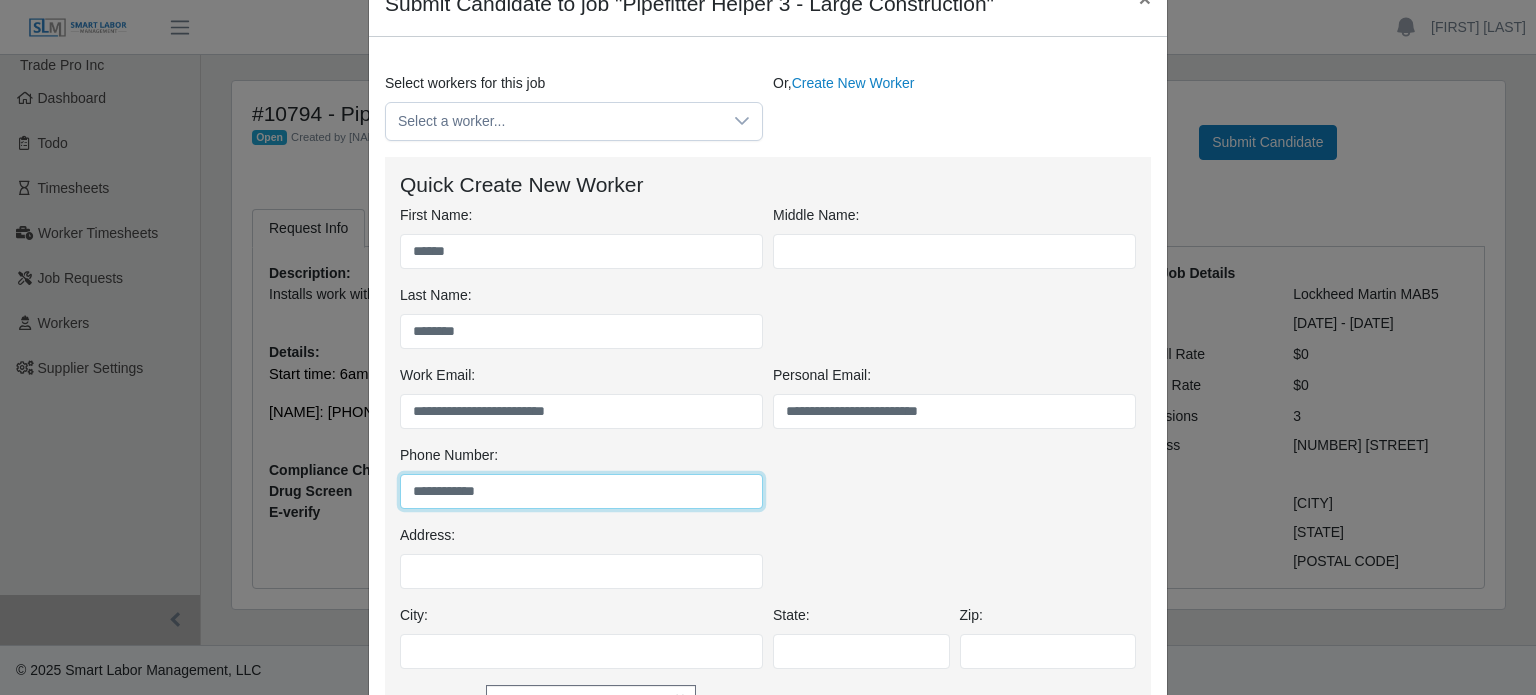 scroll, scrollTop: 100, scrollLeft: 0, axis: vertical 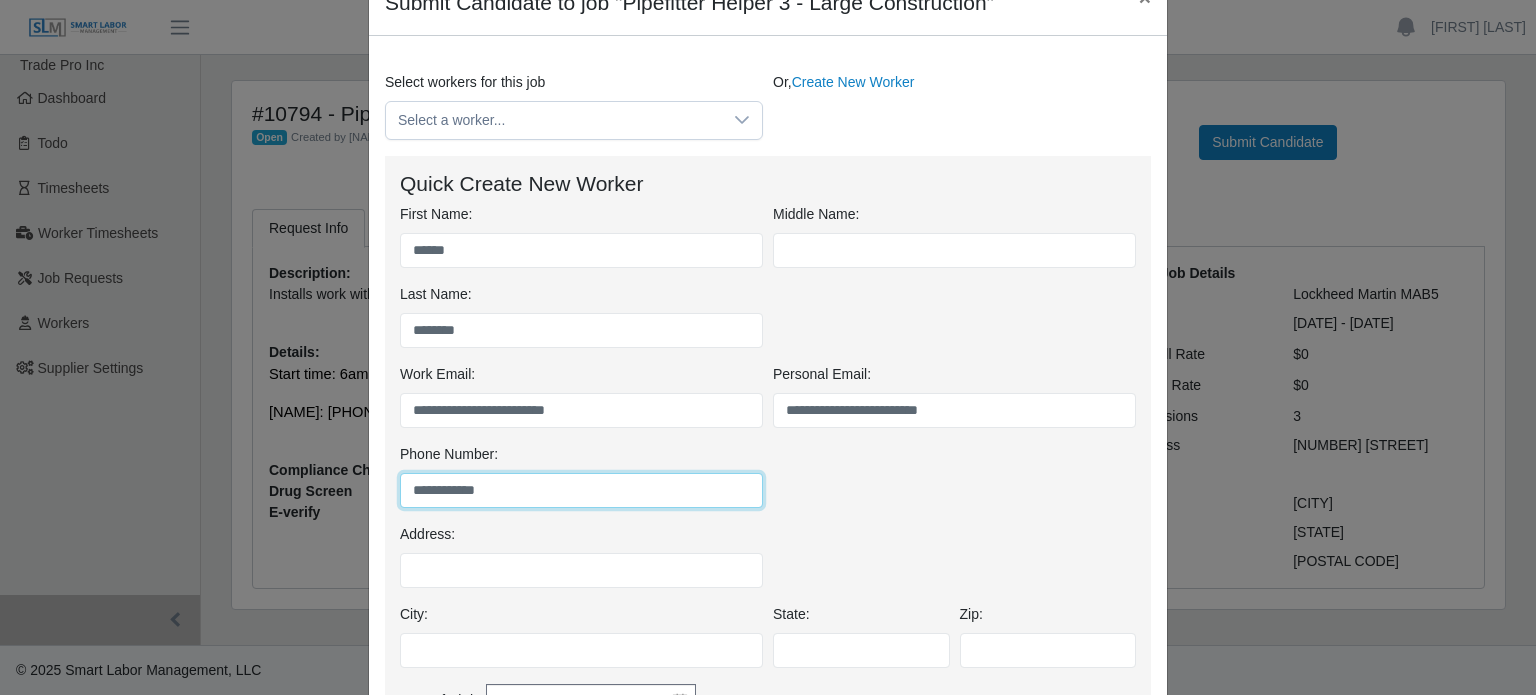 type on "**********" 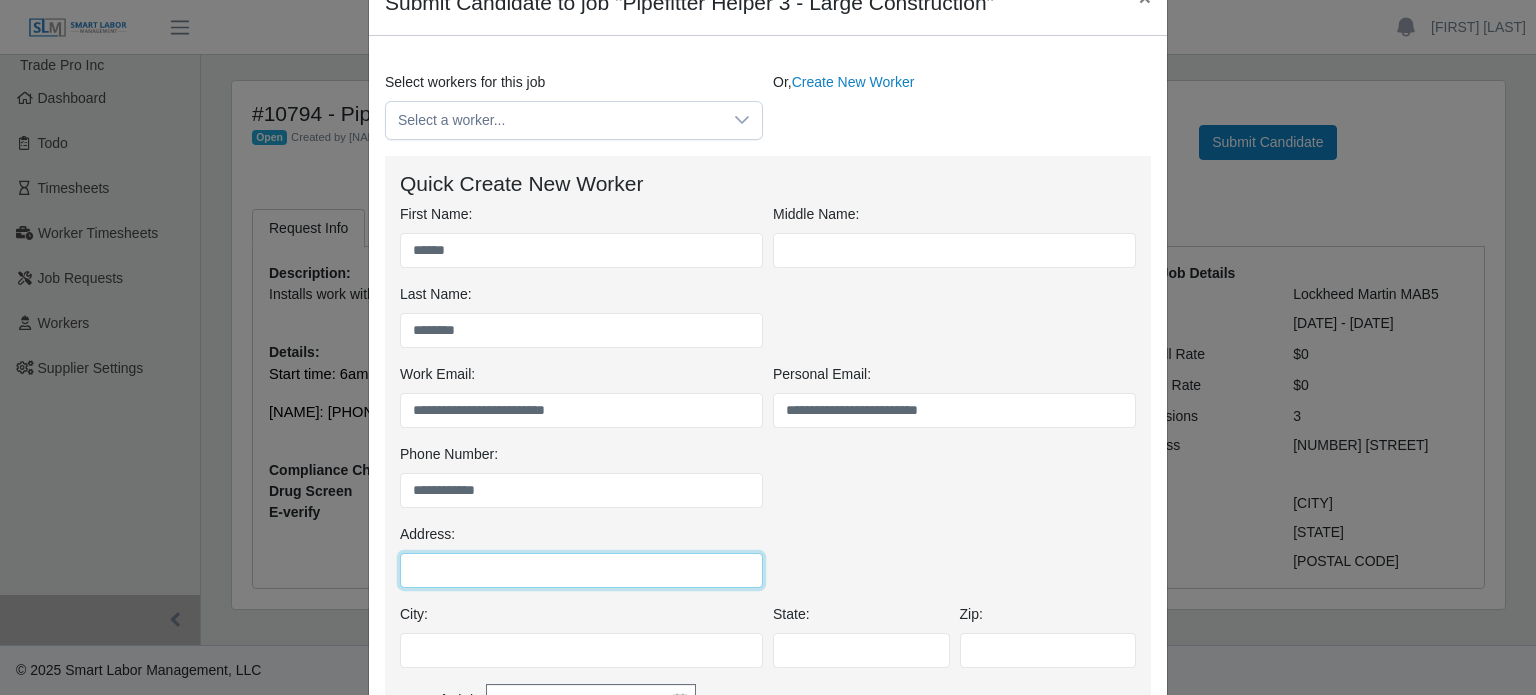 click on "Address:" at bounding box center [581, 570] 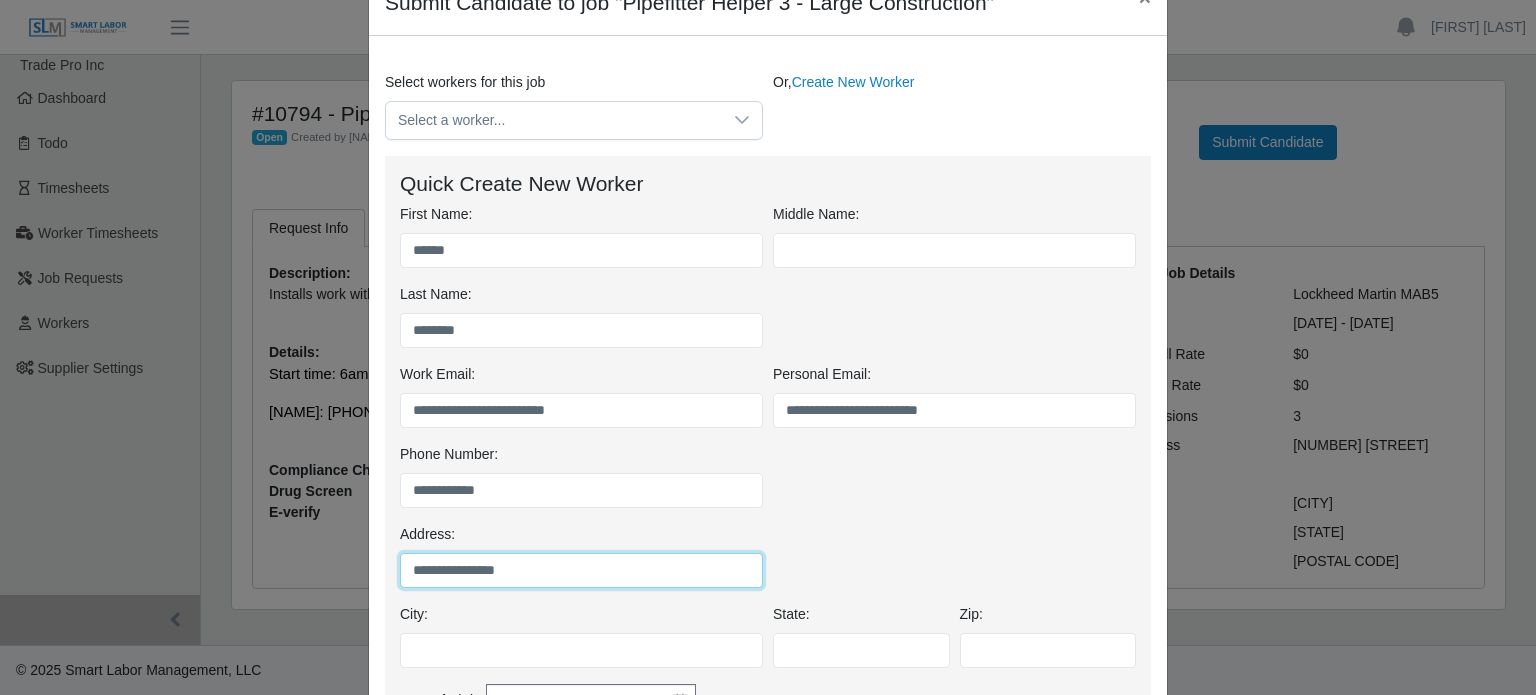 type on "**********" 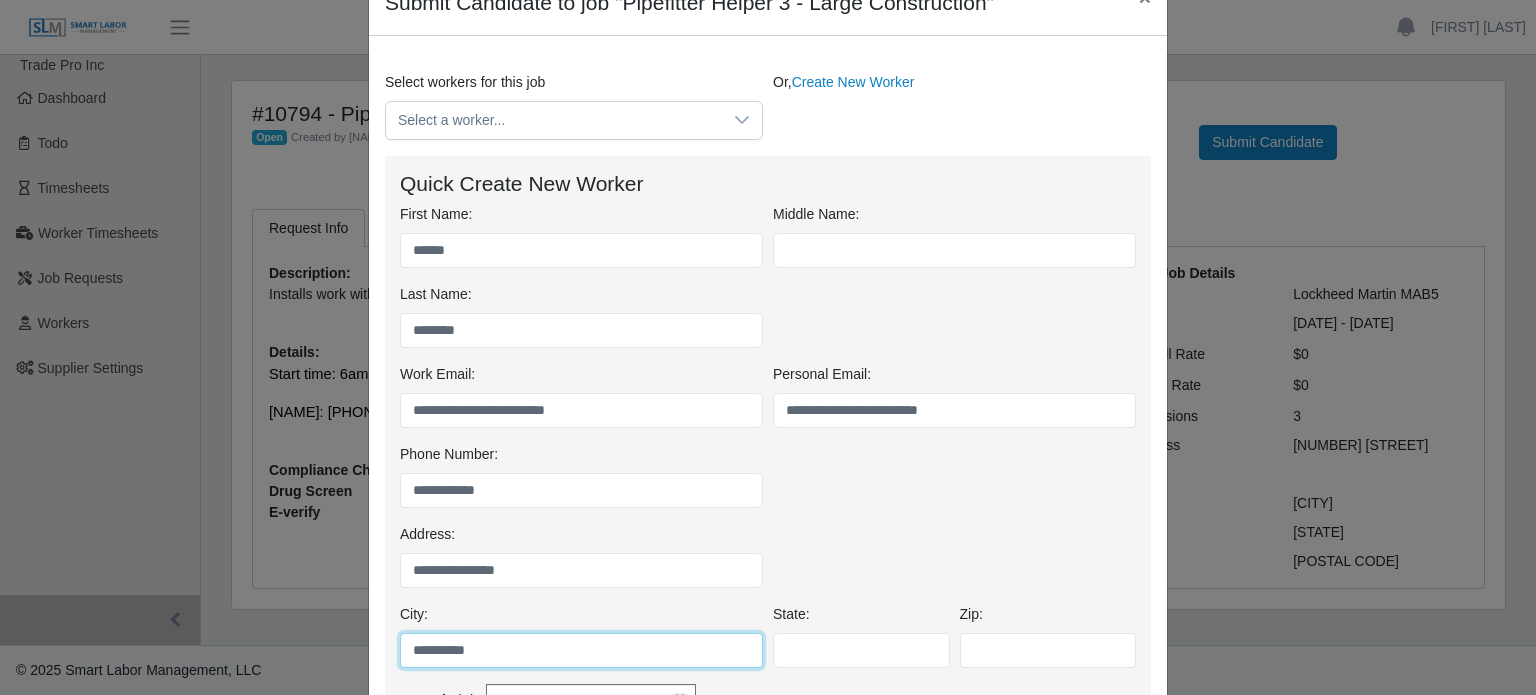 type on "**********" 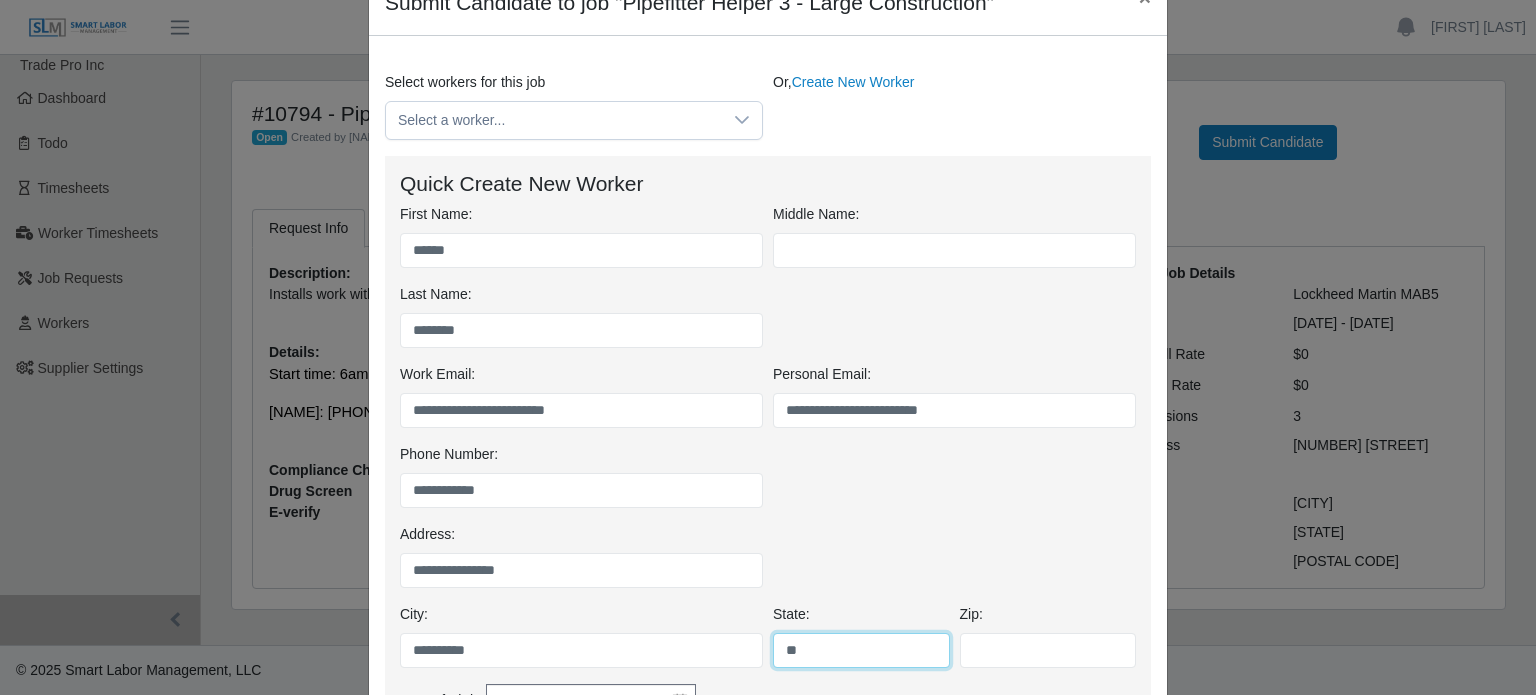 type on "**" 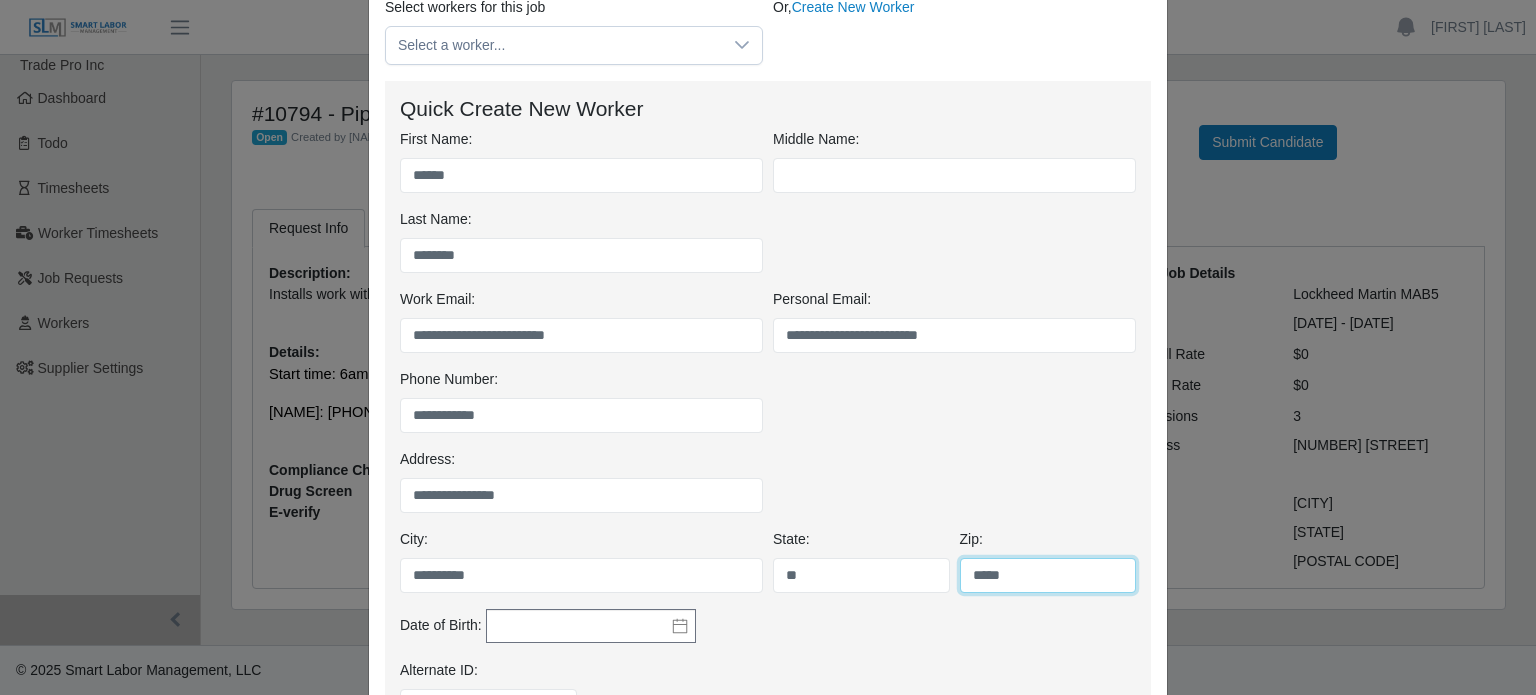 scroll, scrollTop: 300, scrollLeft: 0, axis: vertical 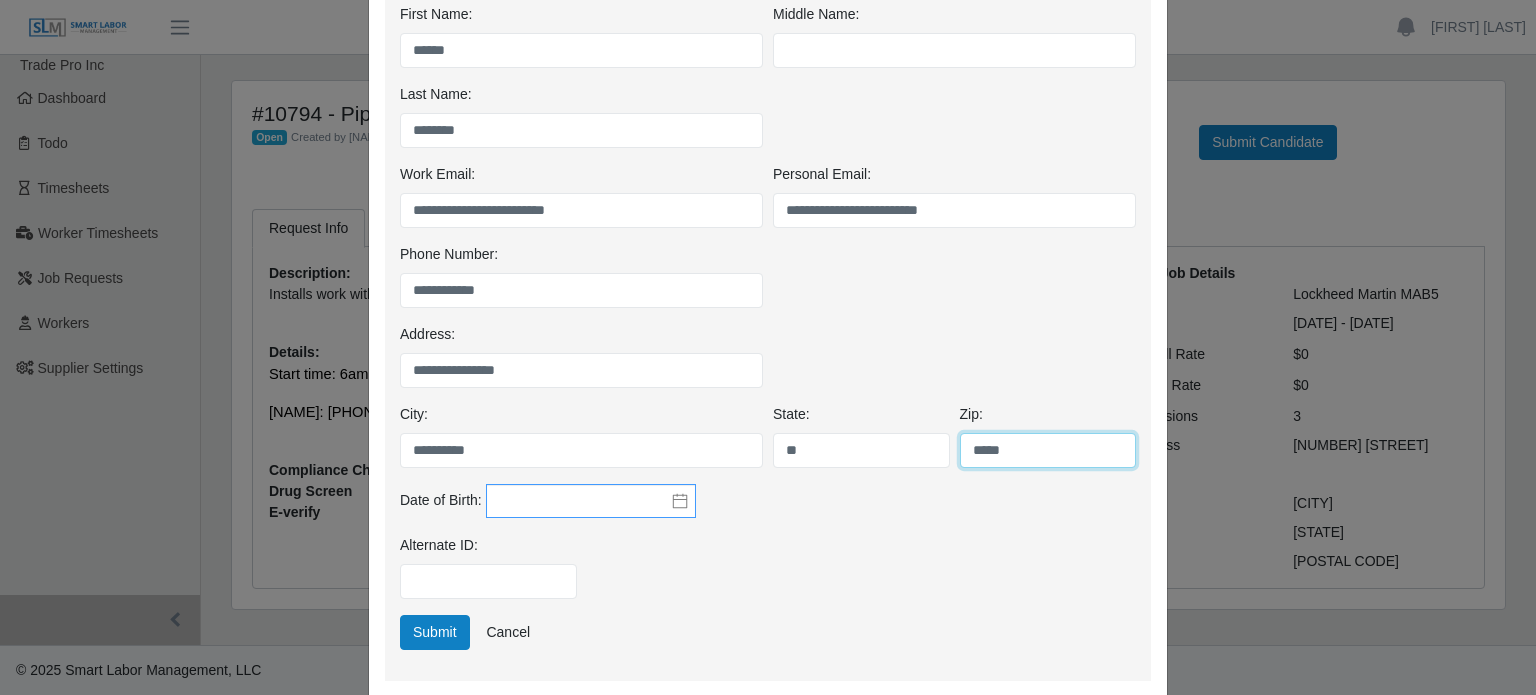 type on "*****" 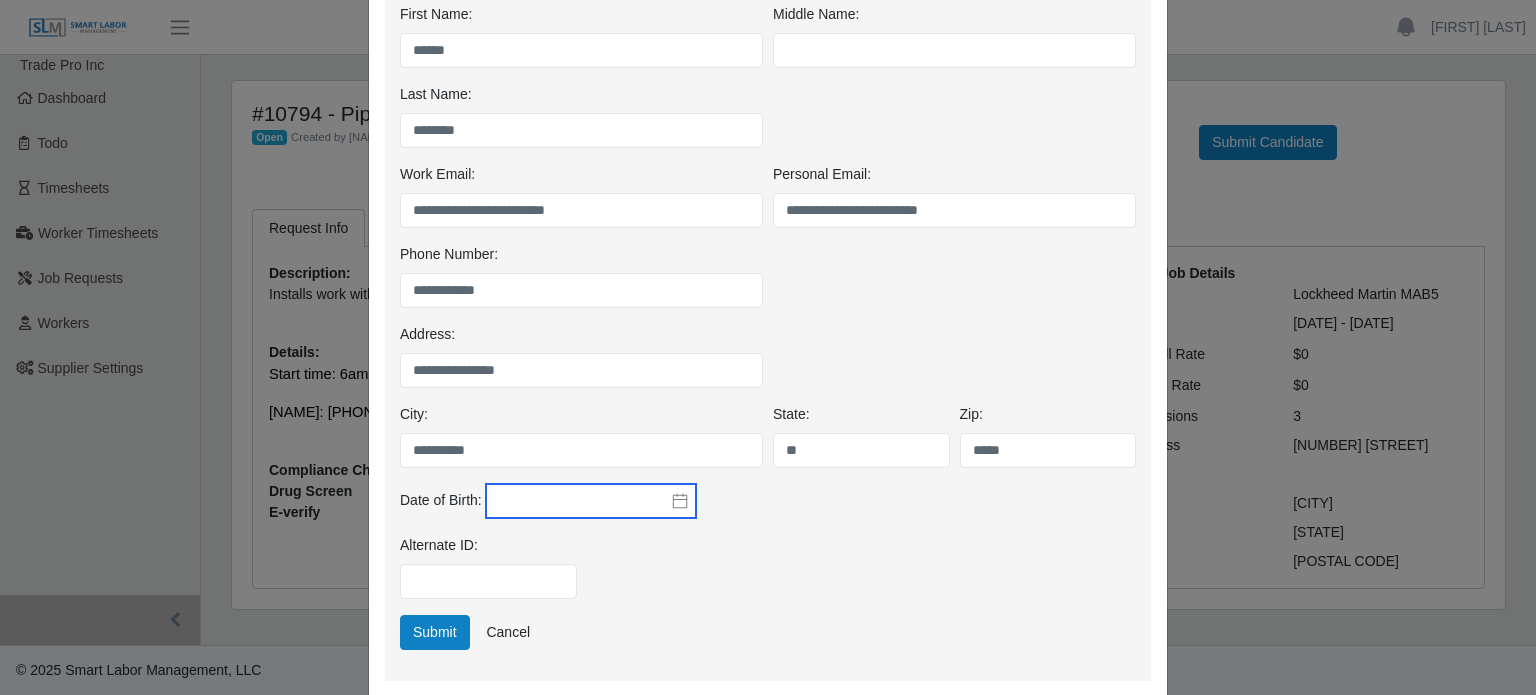 click at bounding box center (591, 501) 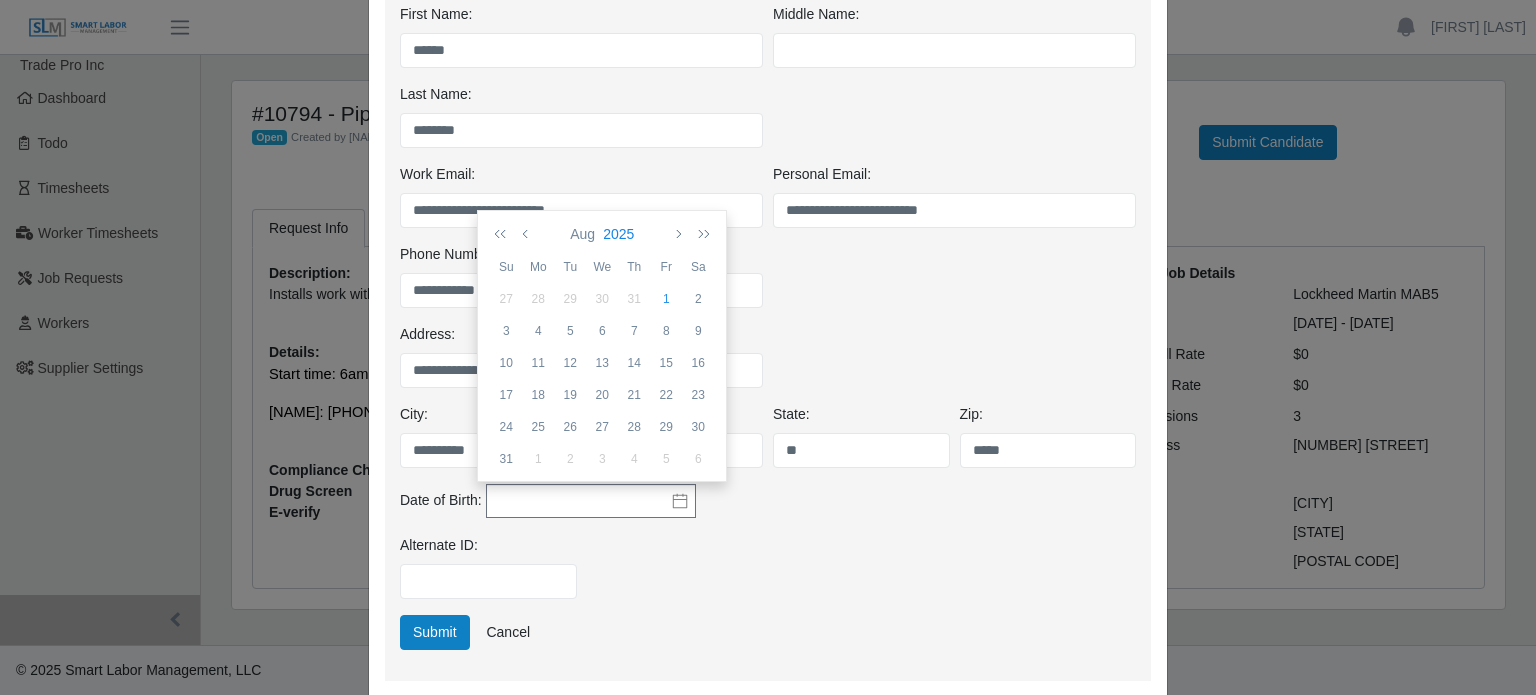 click on "2025" 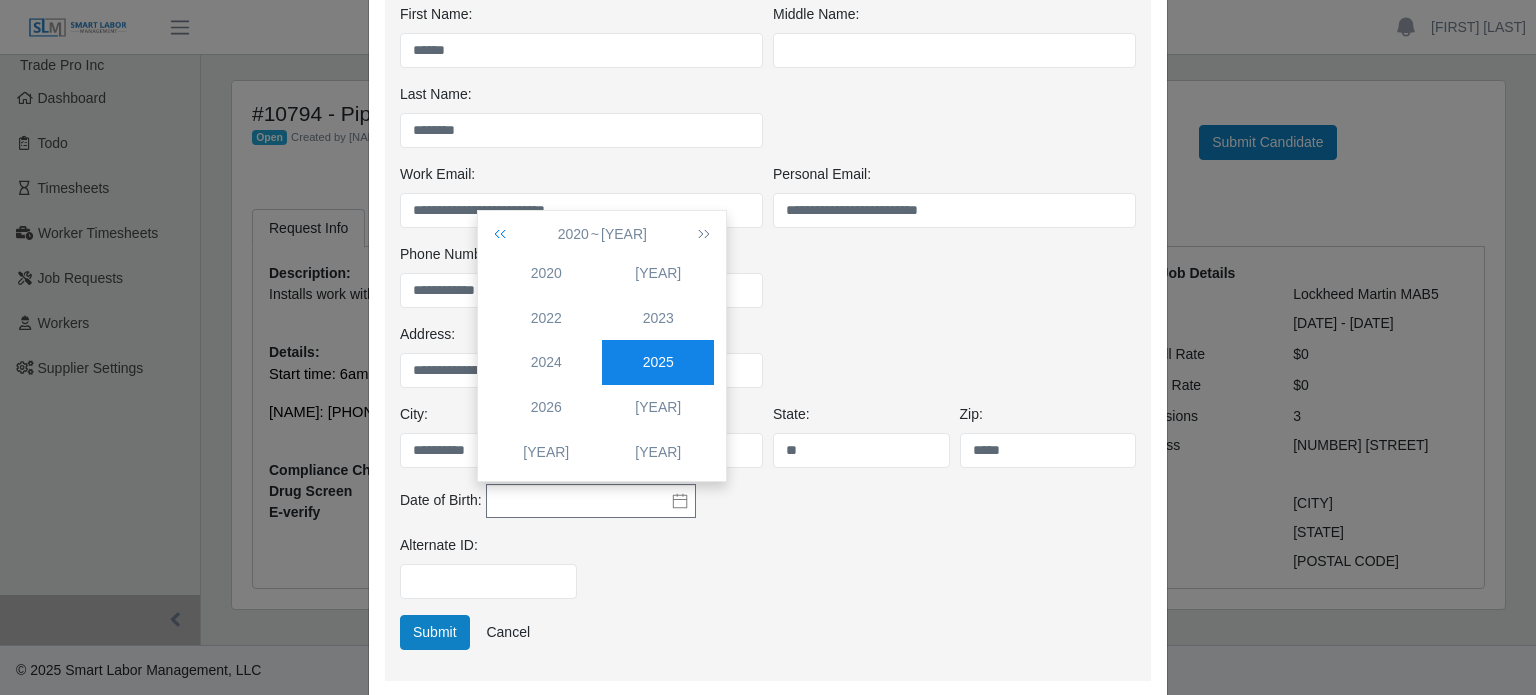 click at bounding box center (504, 234) 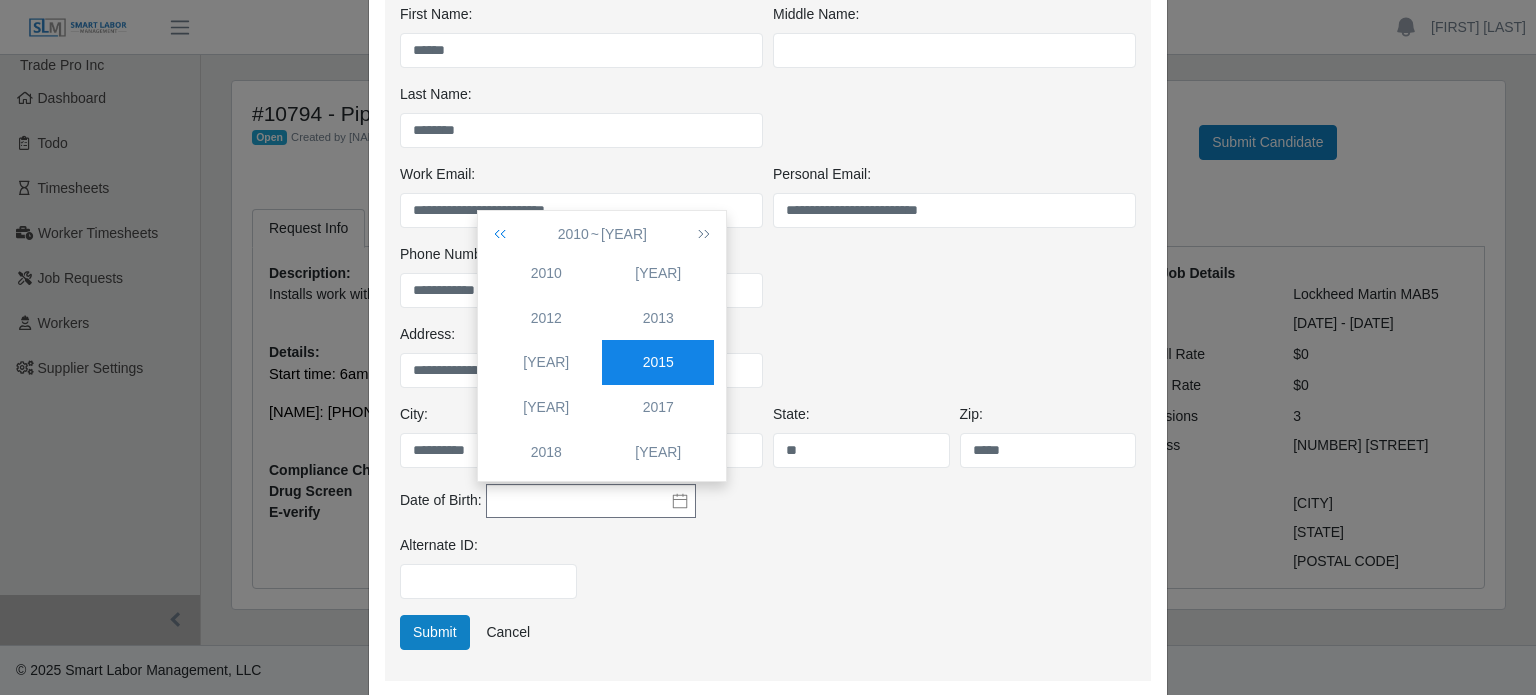 click at bounding box center (504, 234) 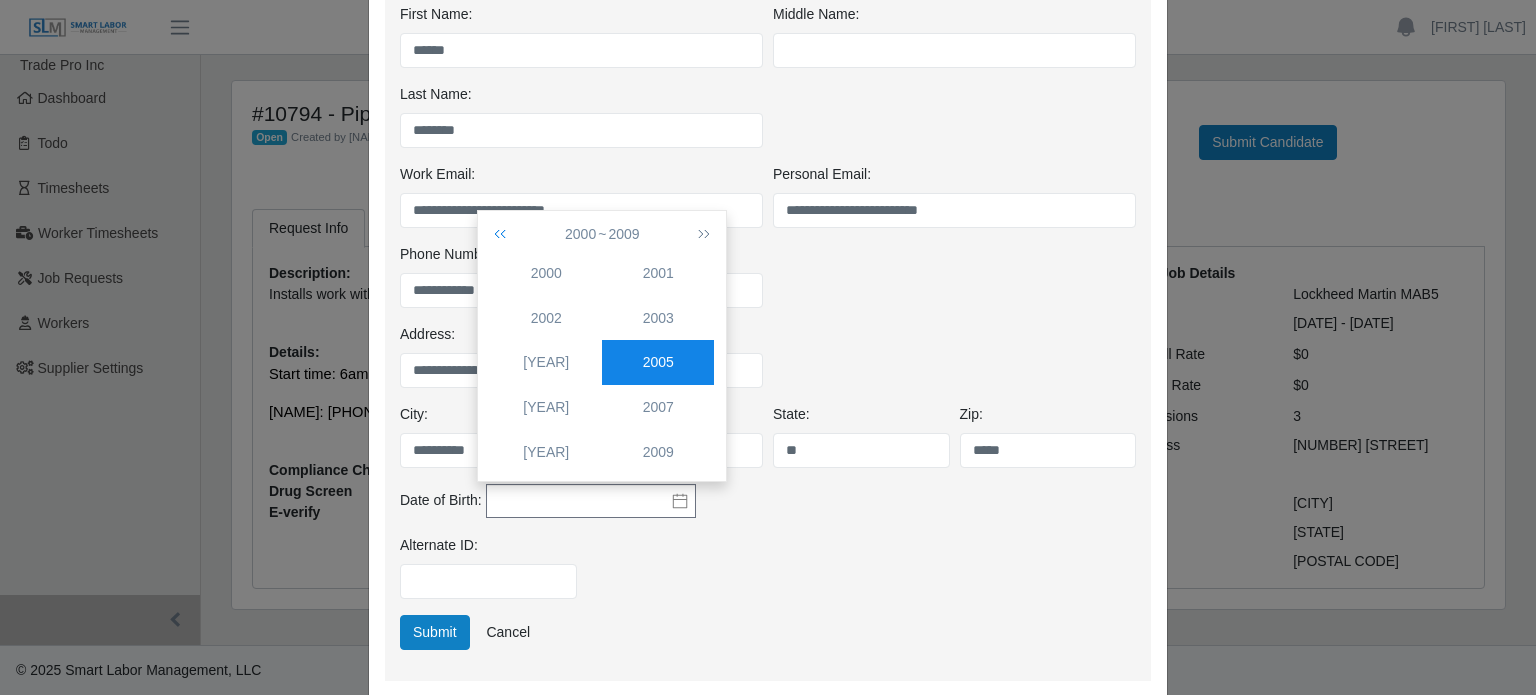 click at bounding box center (504, 234) 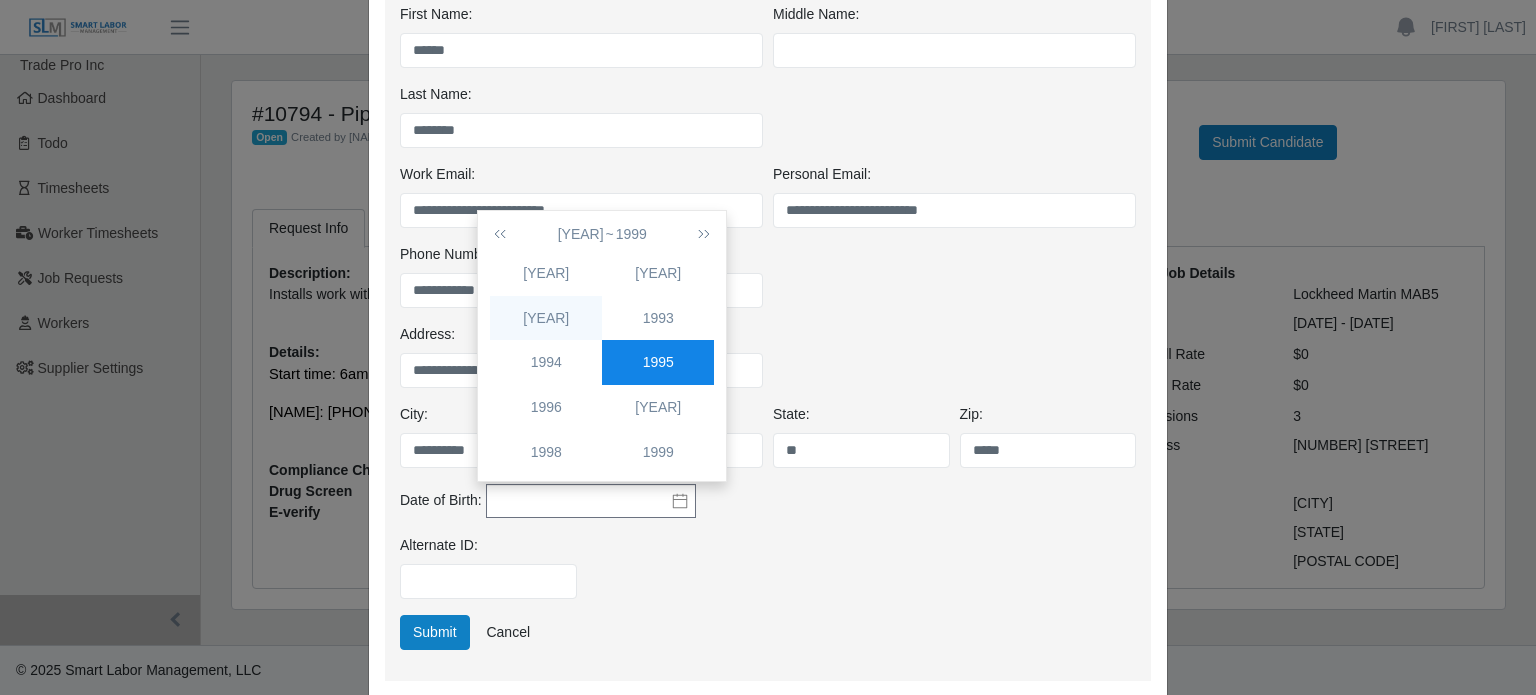 click on "1992" at bounding box center (546, 318) 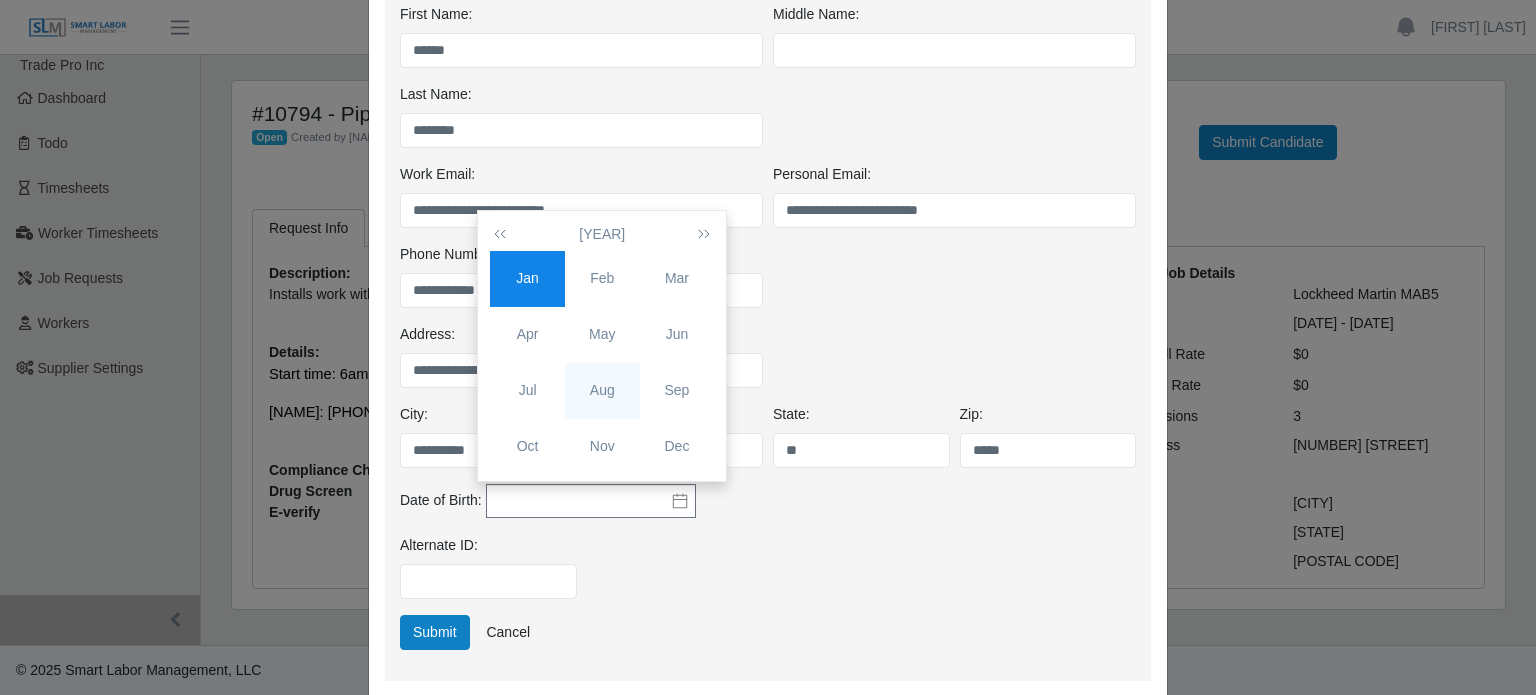 click on "Aug" at bounding box center [602, 390] 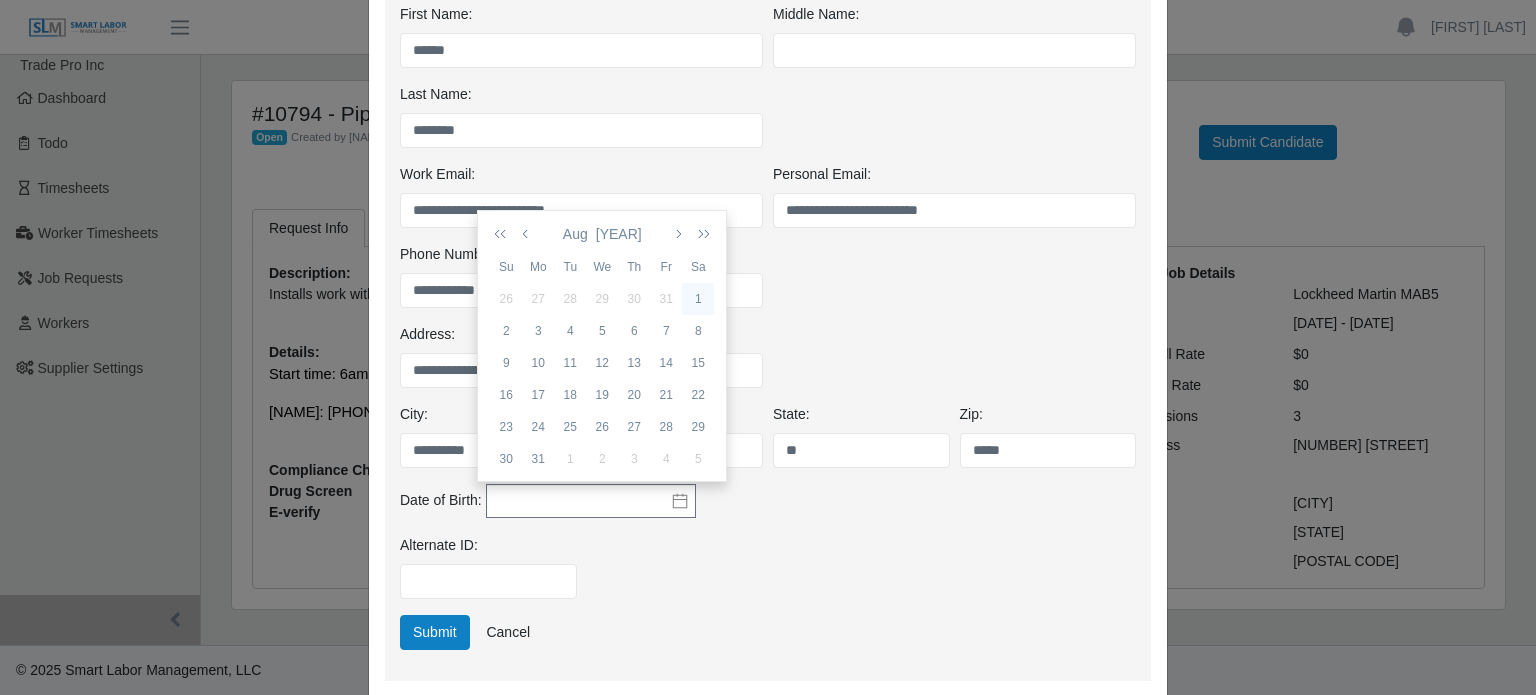 click on "1" at bounding box center [698, 299] 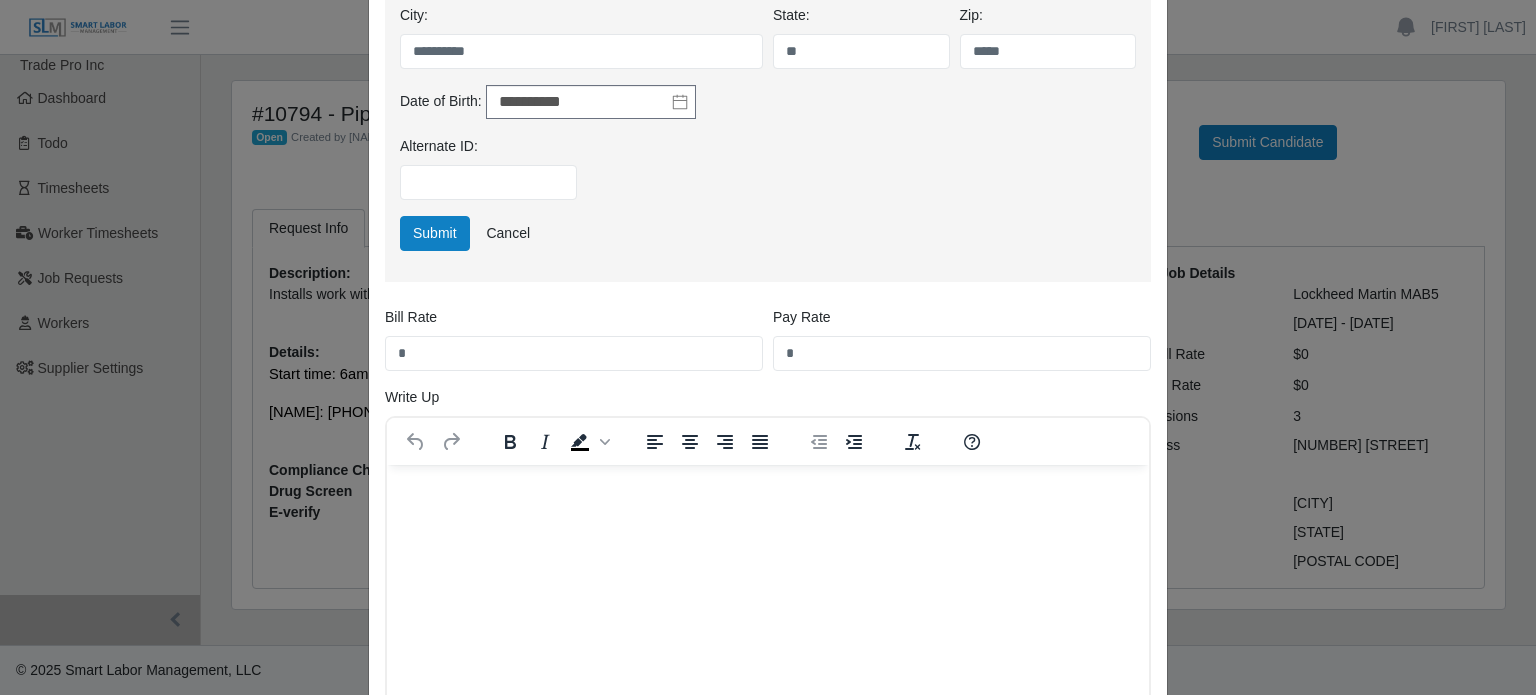 scroll, scrollTop: 700, scrollLeft: 0, axis: vertical 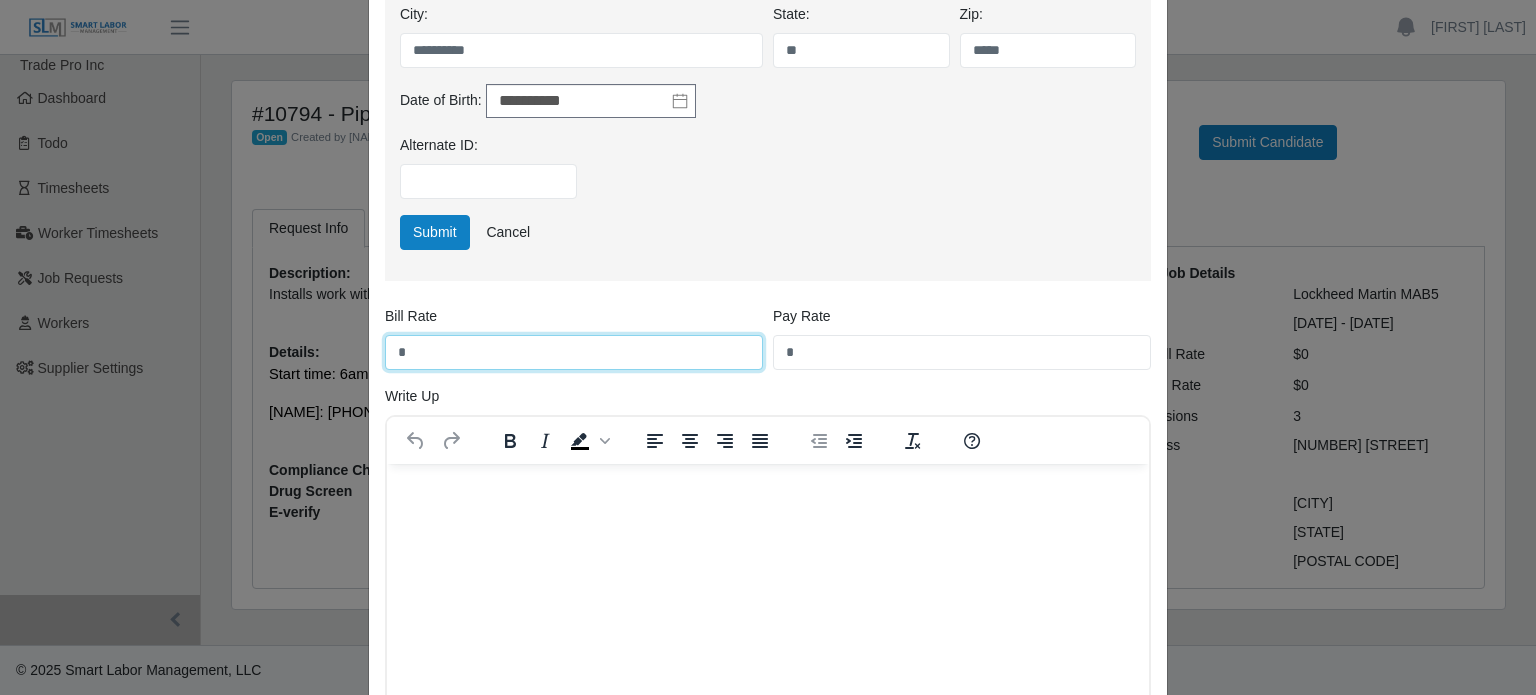 drag, startPoint x: 402, startPoint y: 357, endPoint x: 390, endPoint y: 358, distance: 12.0415945 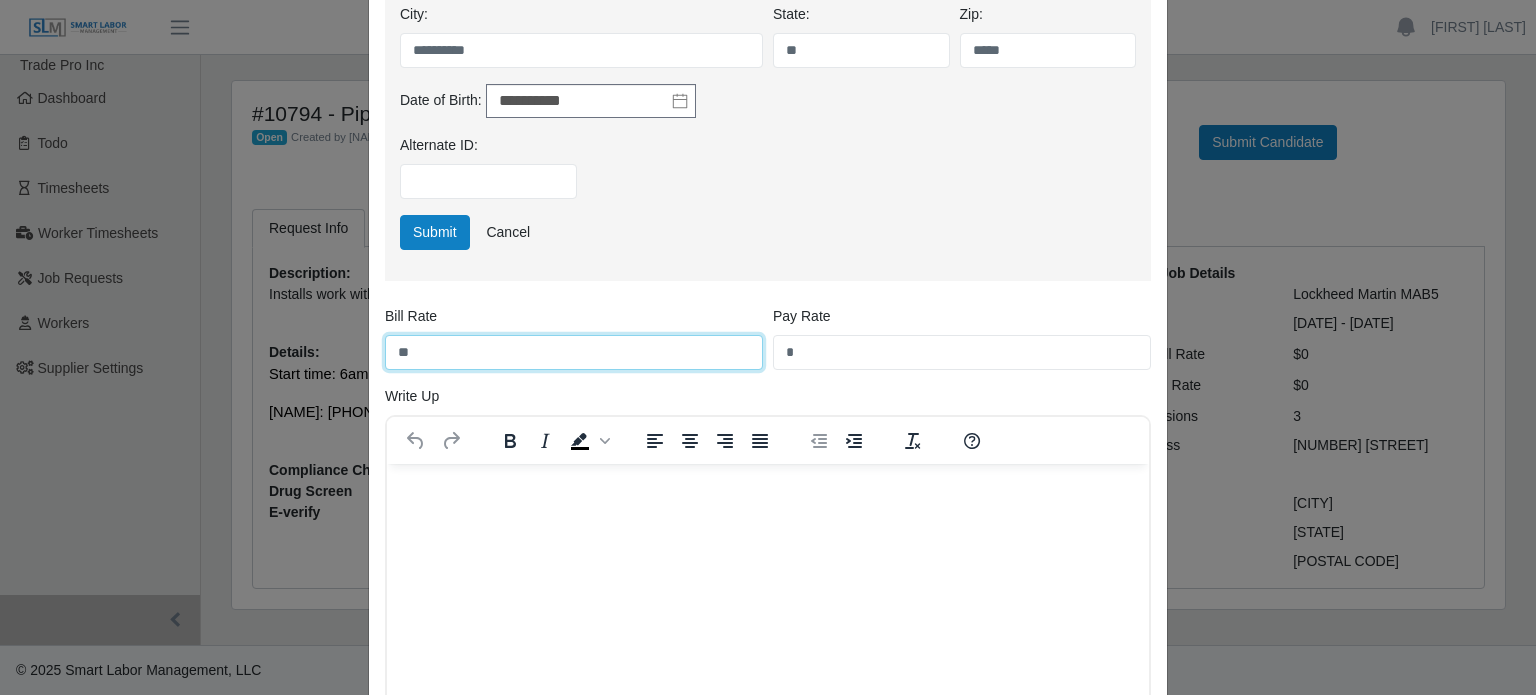 type on "**" 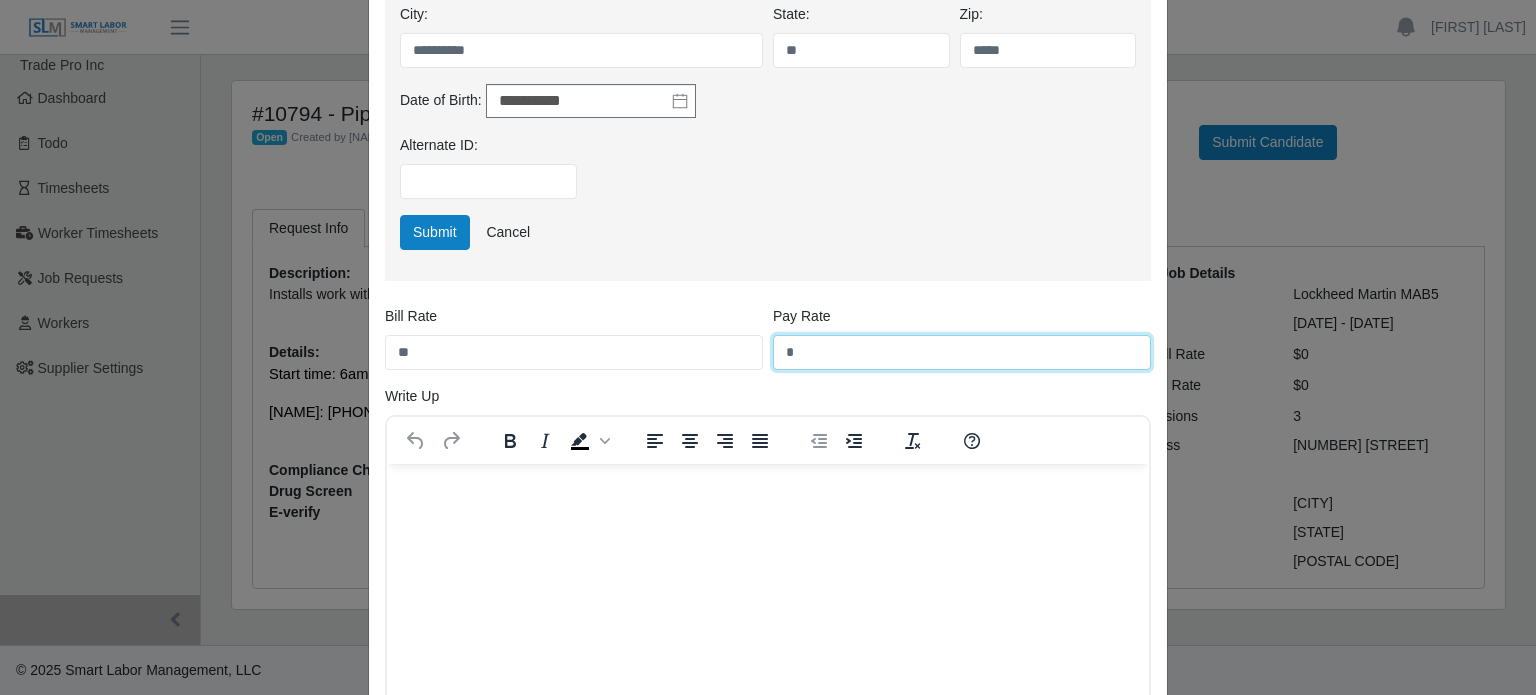 click on "*" at bounding box center [962, 352] 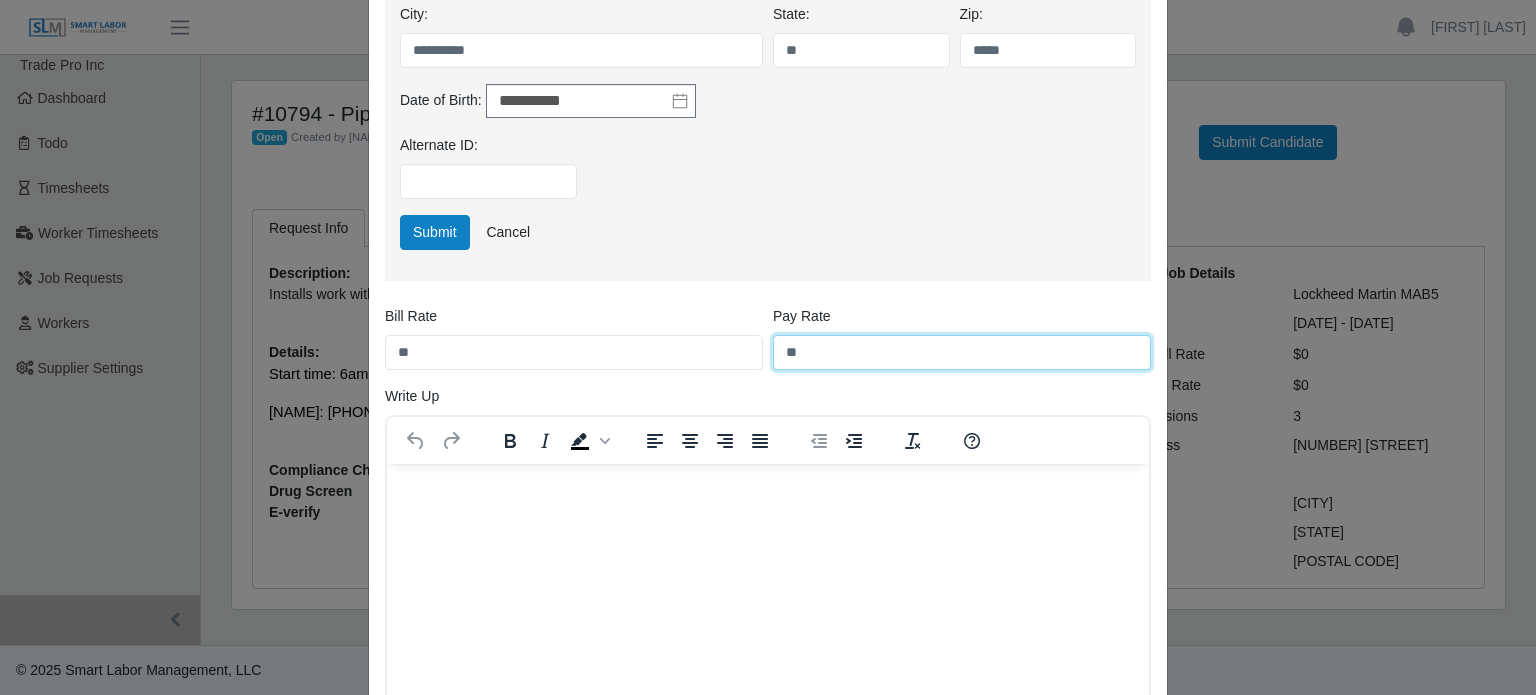 type on "**" 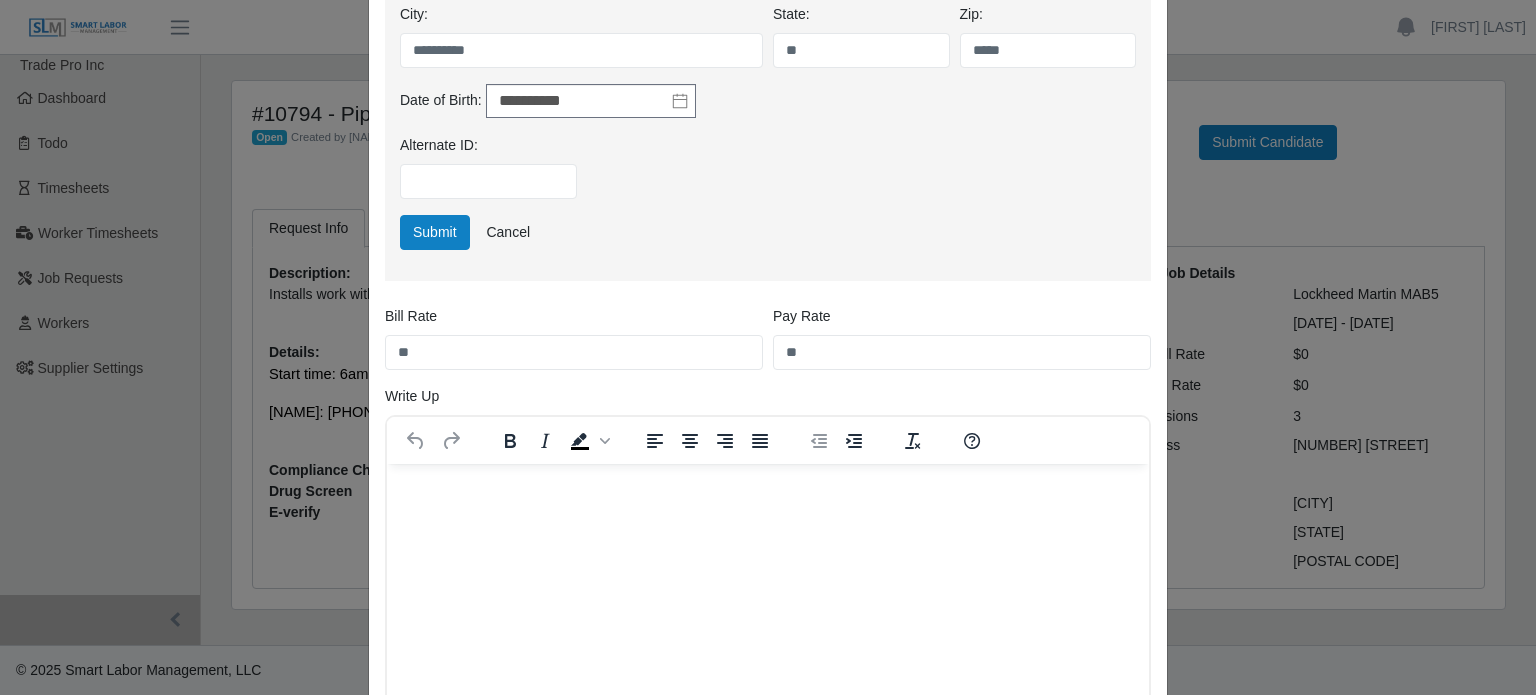 click at bounding box center (768, 491) 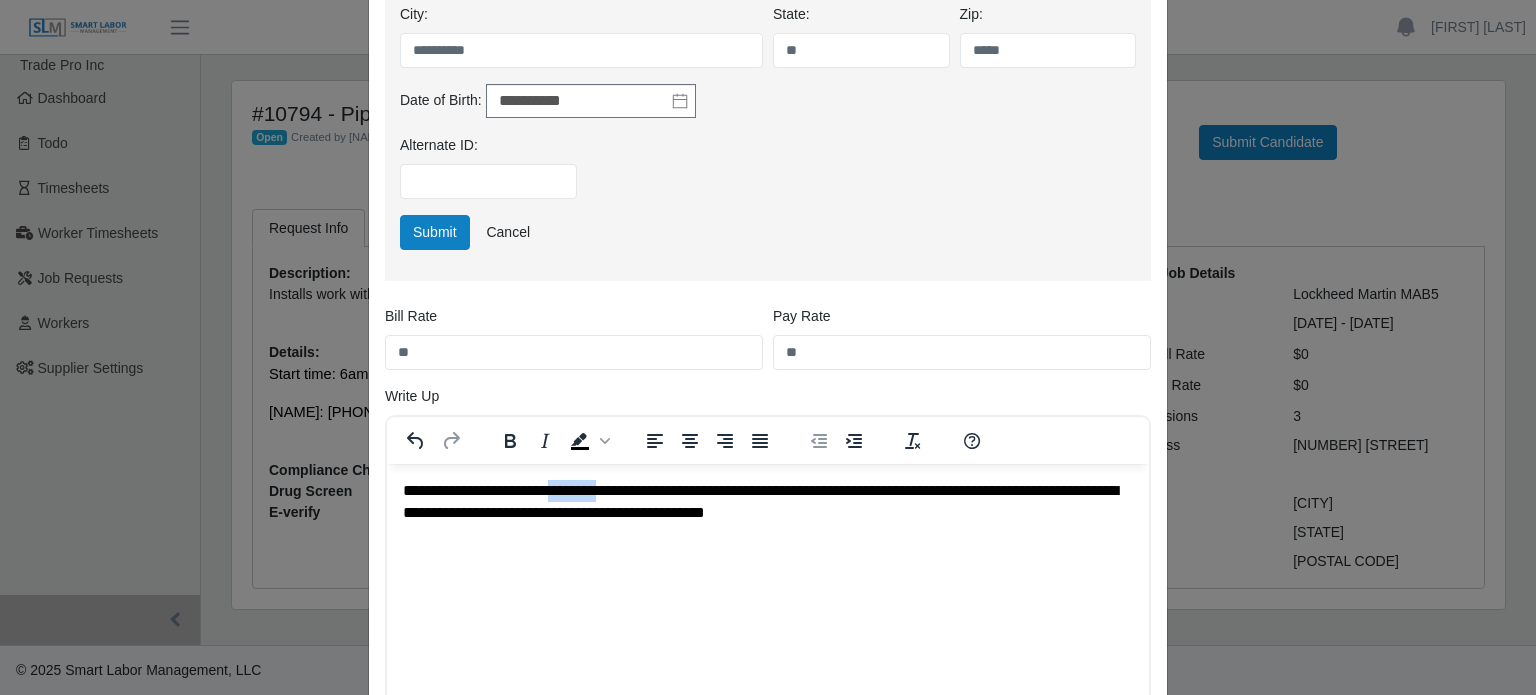 drag, startPoint x: 640, startPoint y: 493, endPoint x: 579, endPoint y: 499, distance: 61.294373 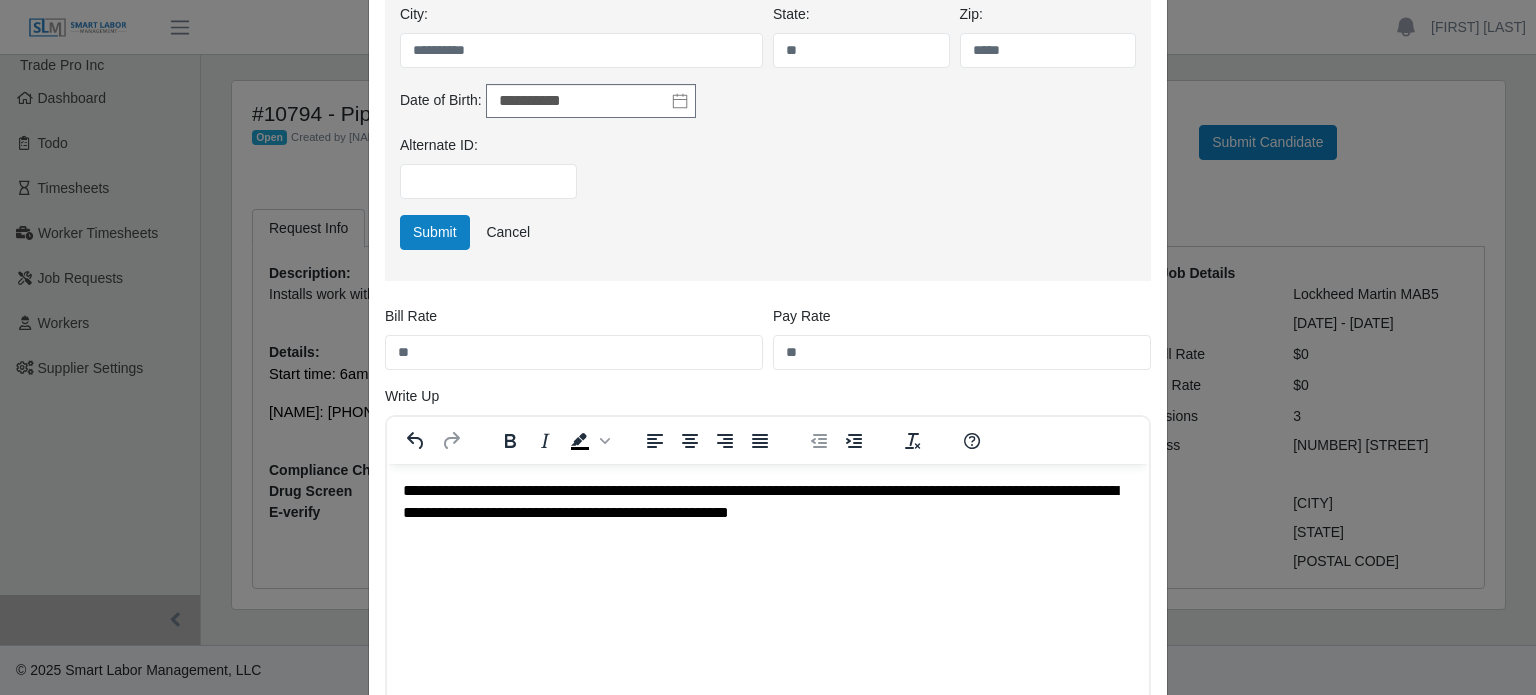 click on "**********" at bounding box center (768, 502) 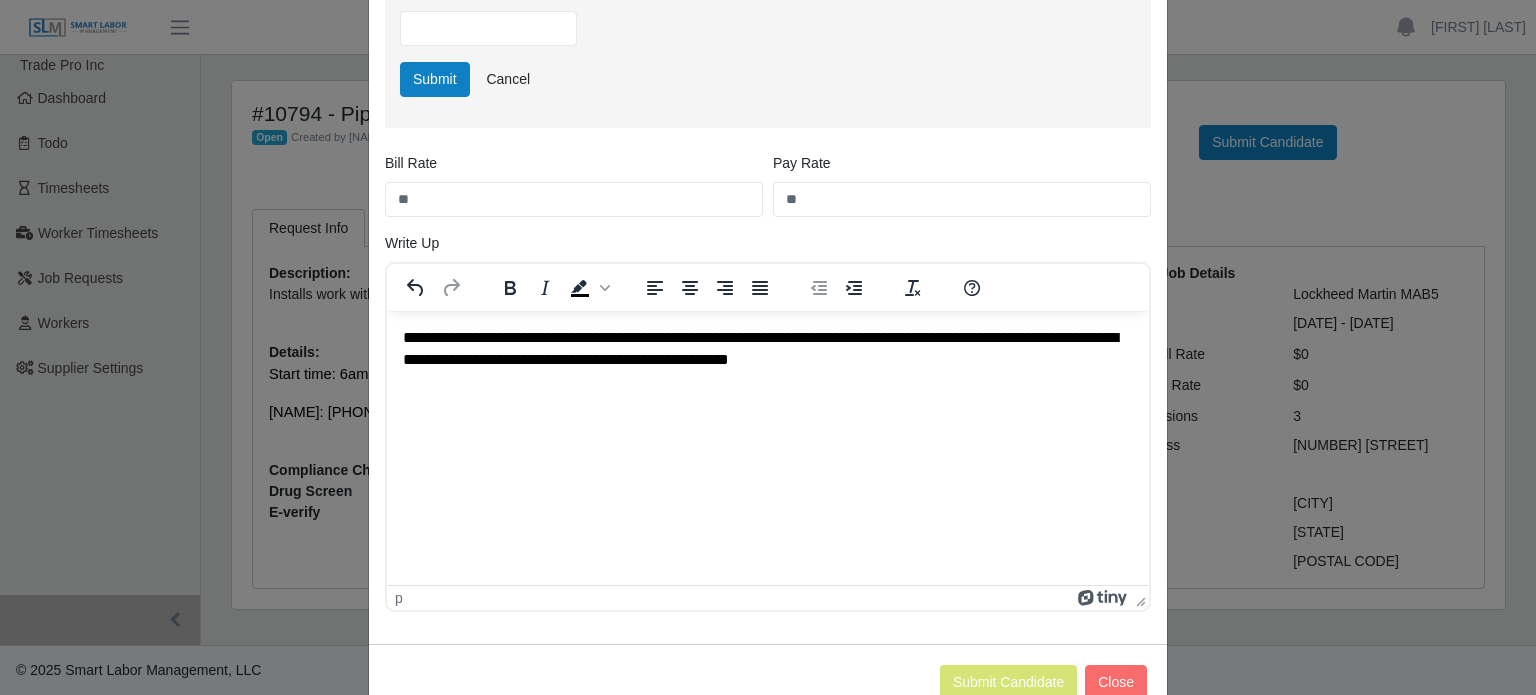 scroll, scrollTop: 906, scrollLeft: 0, axis: vertical 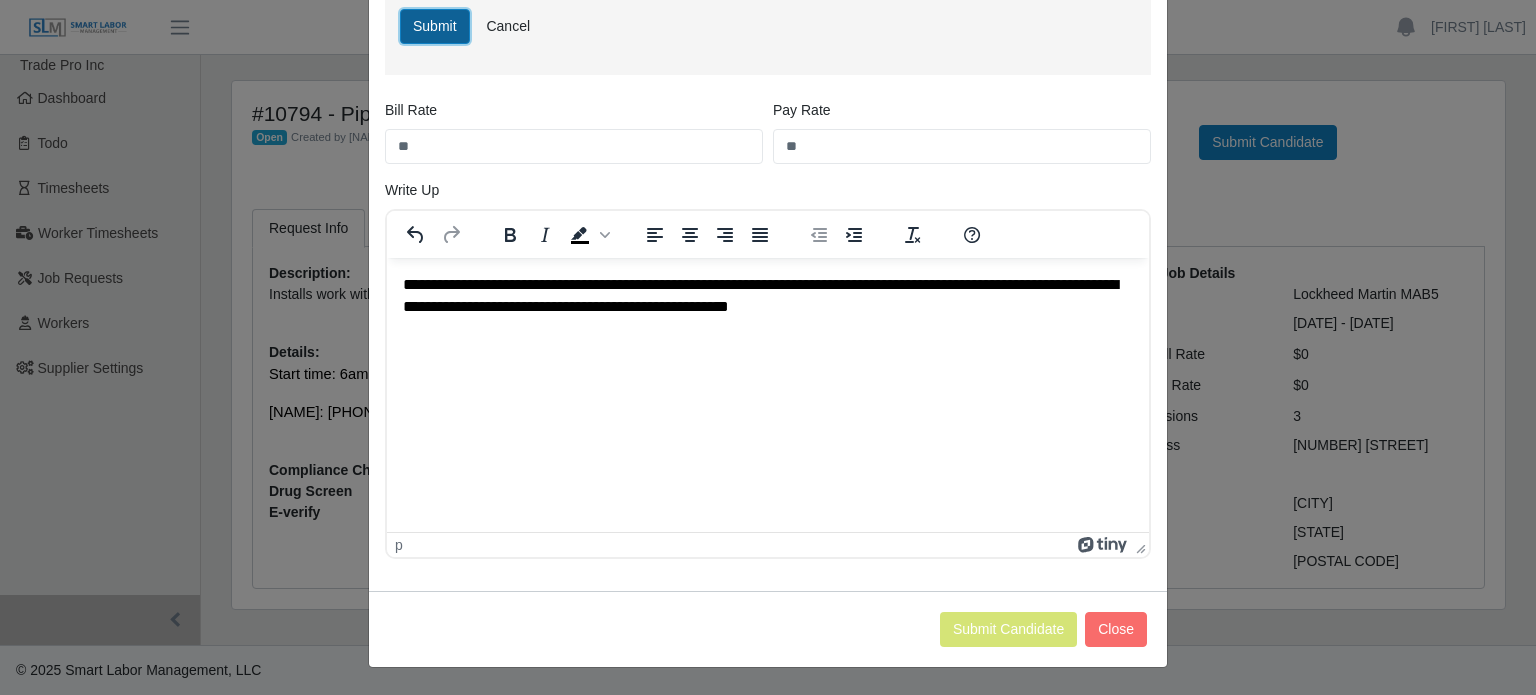 click on "Submit" at bounding box center [435, 26] 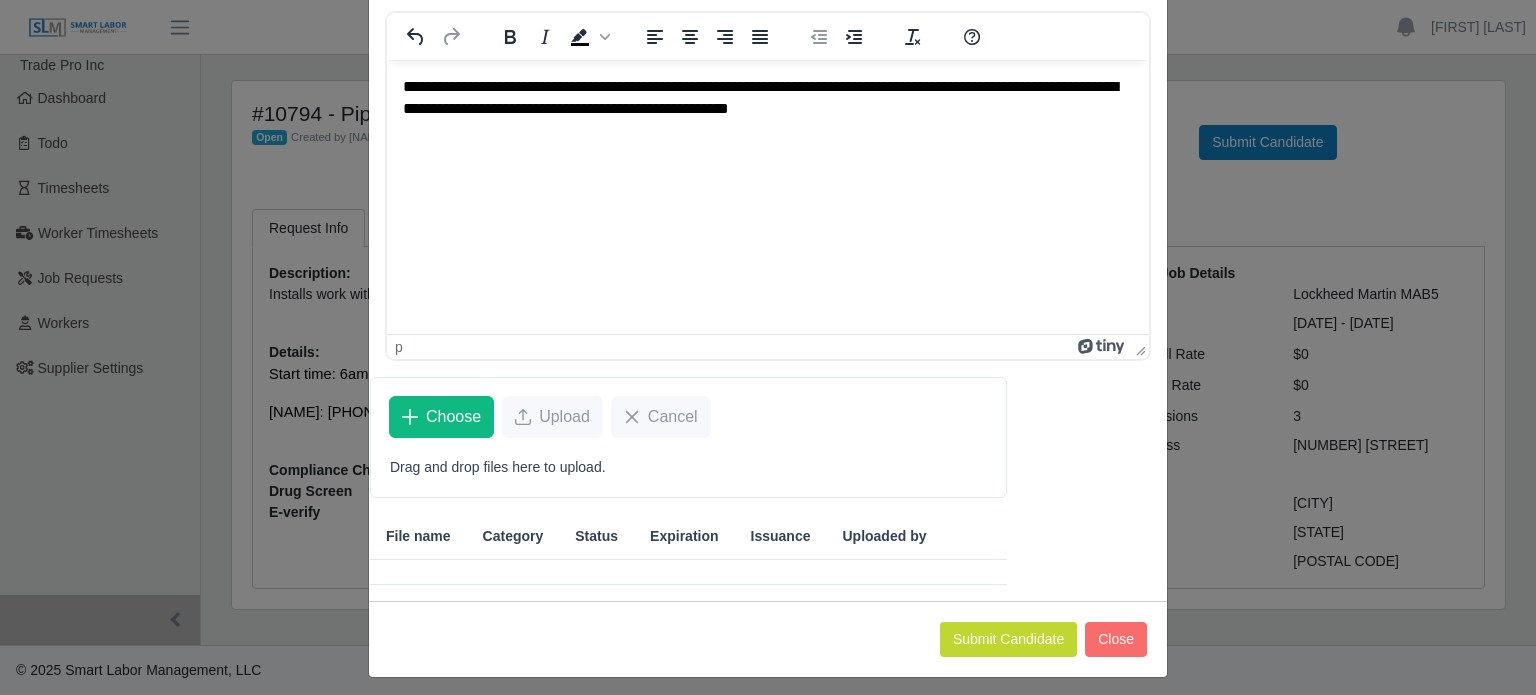 scroll, scrollTop: 360, scrollLeft: 0, axis: vertical 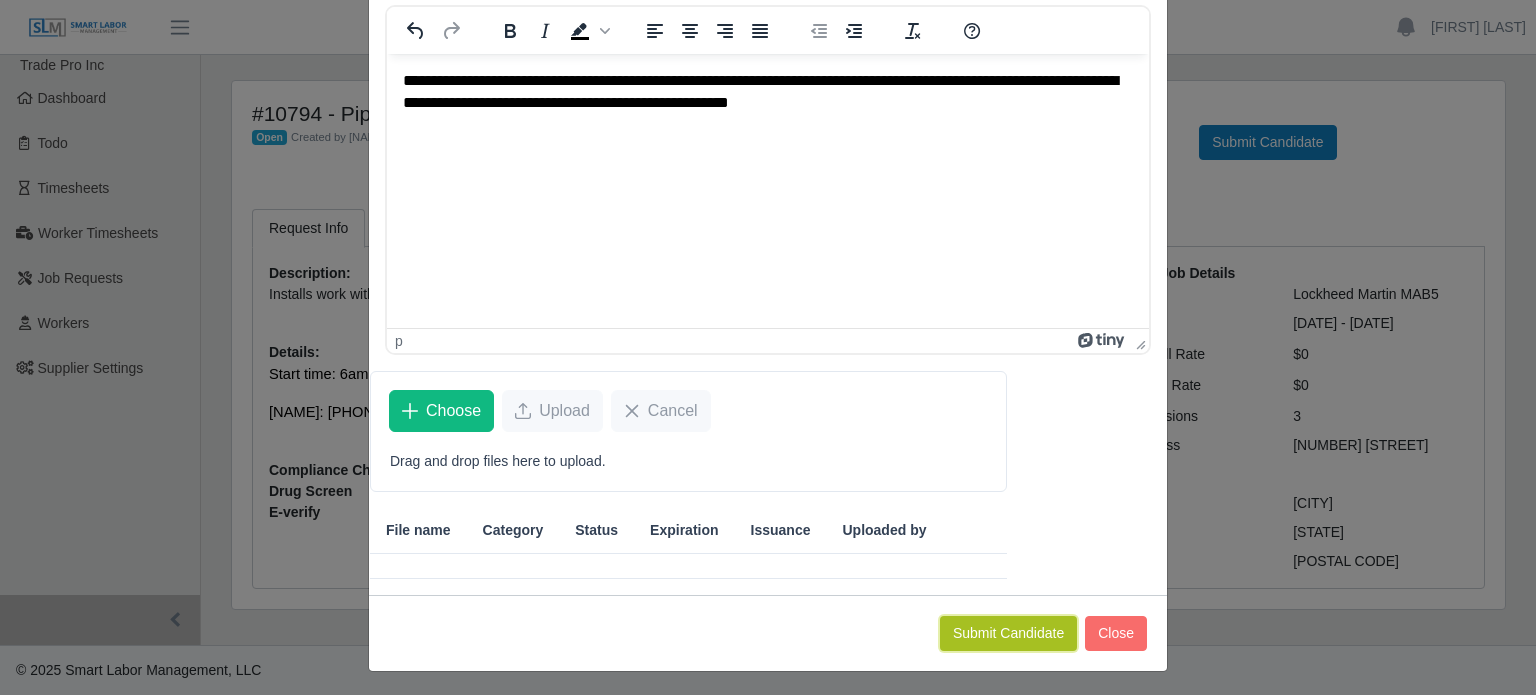 click on "Submit Candidate" 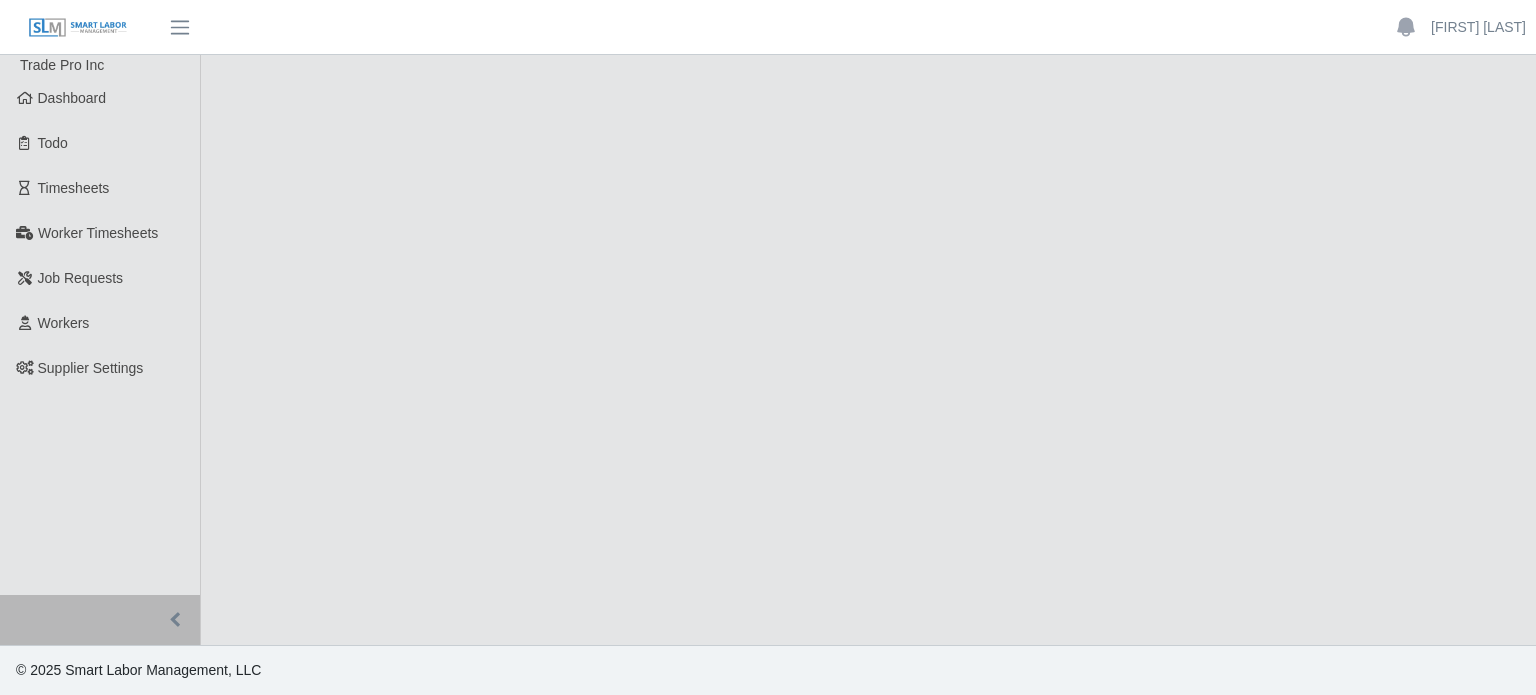 scroll, scrollTop: 0, scrollLeft: 0, axis: both 